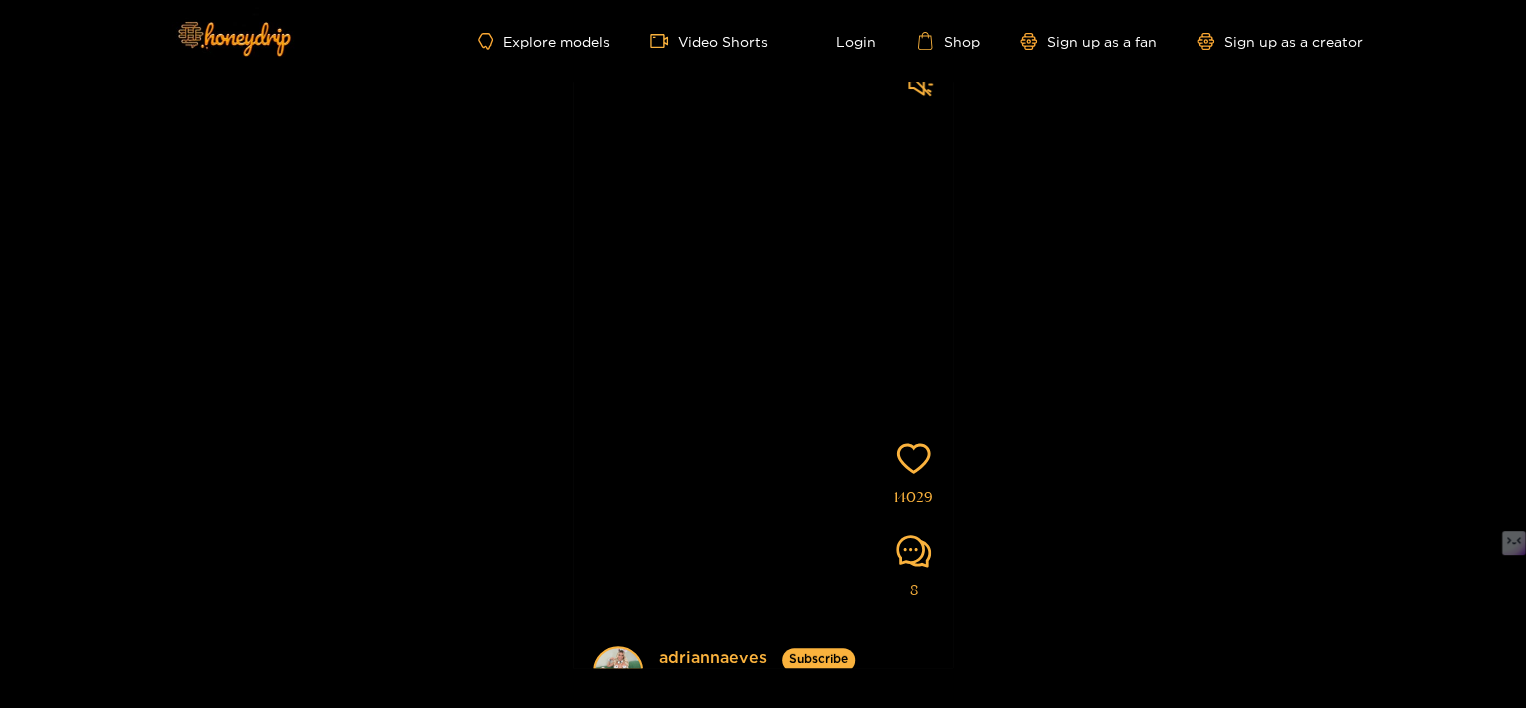 scroll, scrollTop: 0, scrollLeft: 0, axis: both 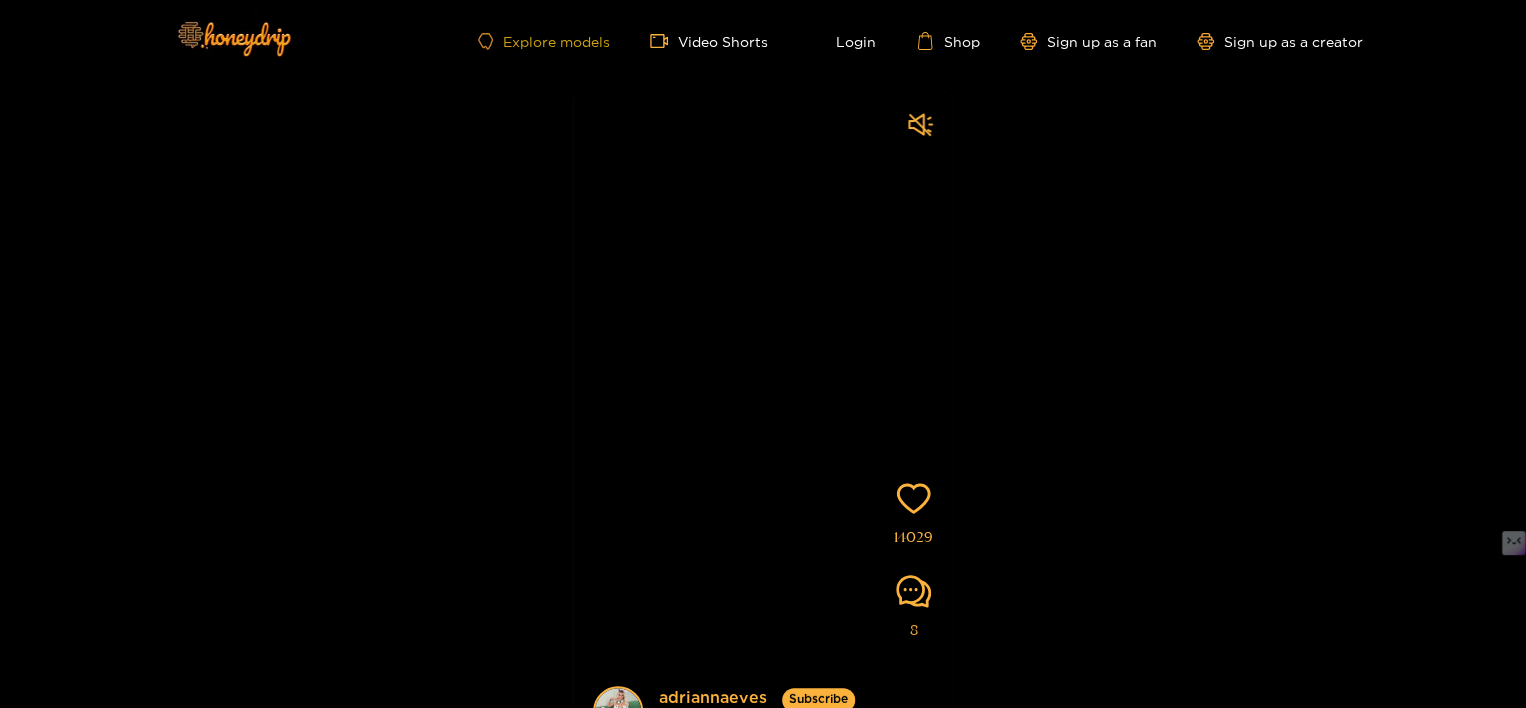 click on "Explore models" at bounding box center (544, 41) 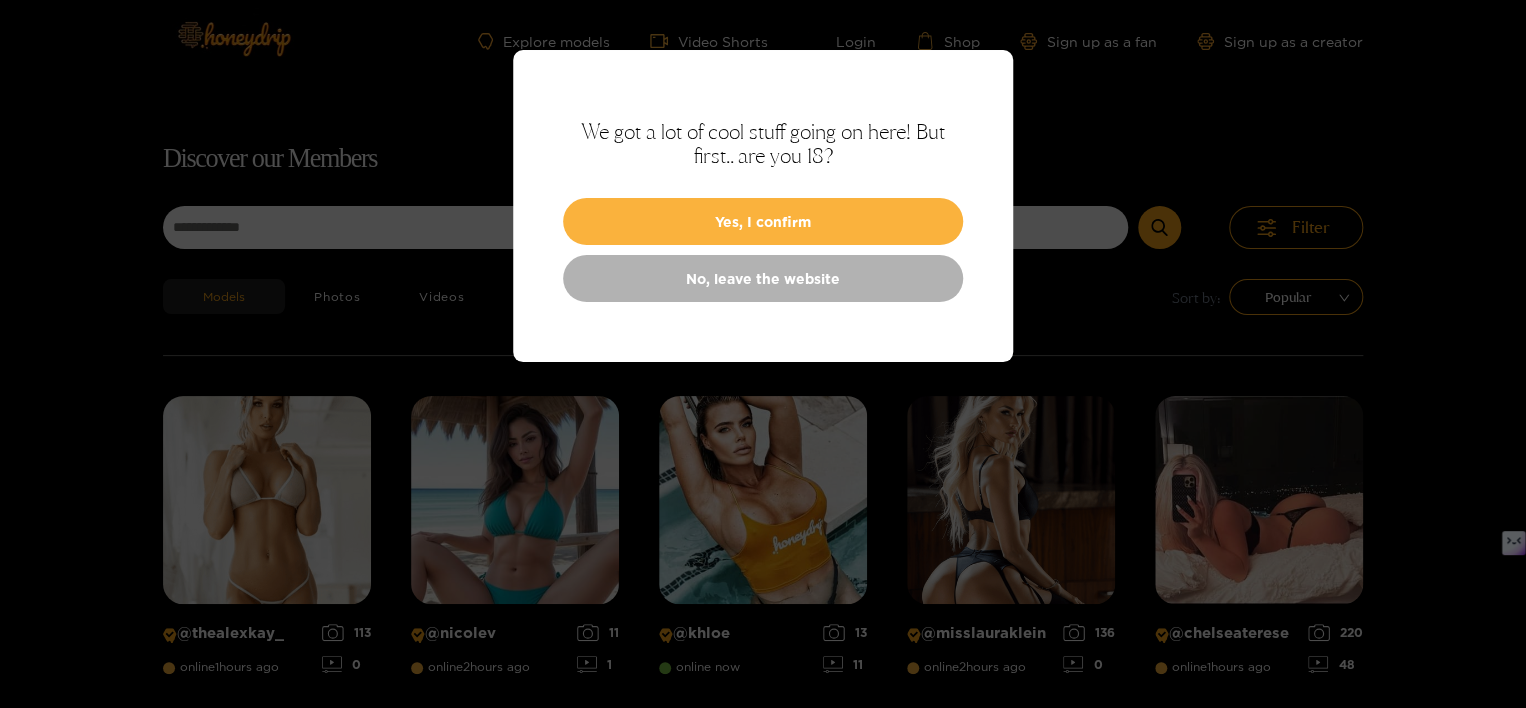 click on "Yes, I confirm" at bounding box center [763, 221] 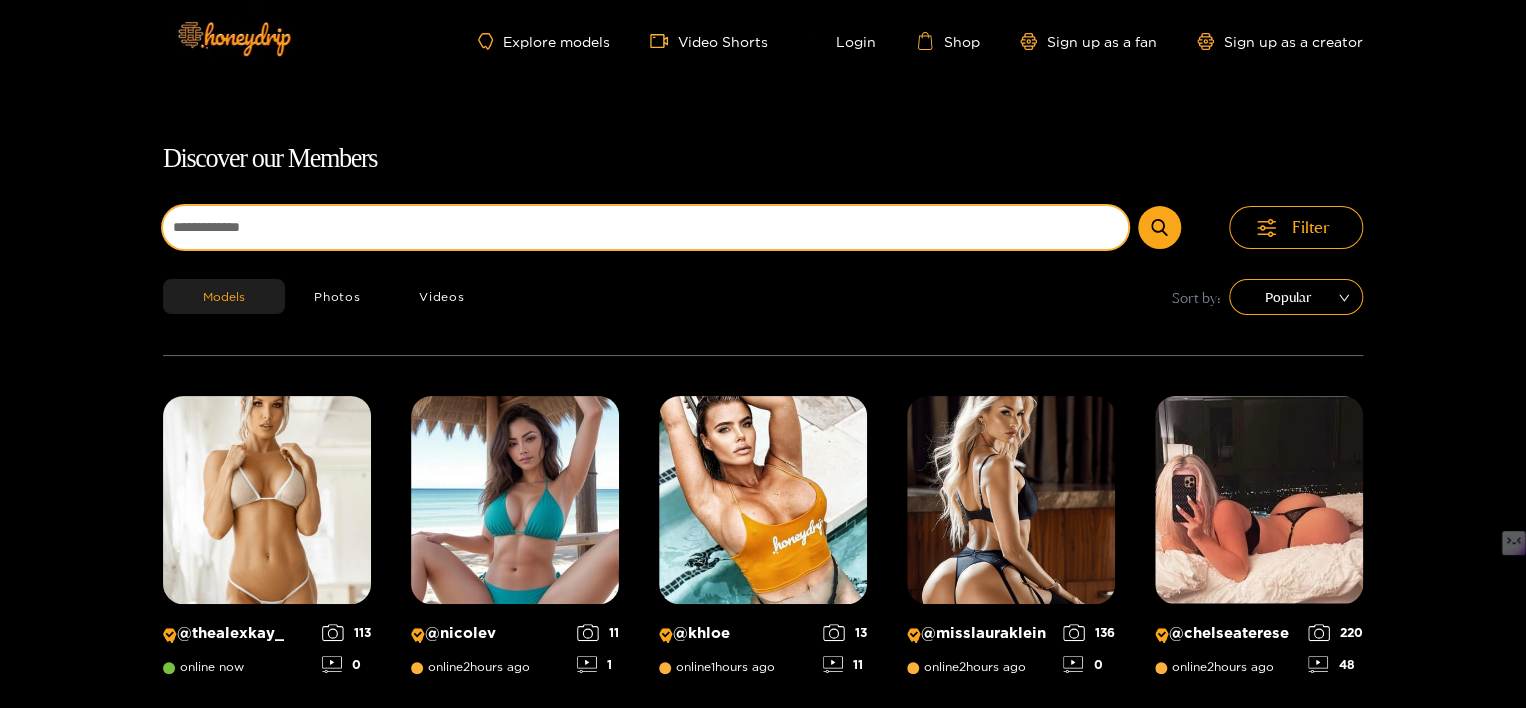 click at bounding box center [645, 227] 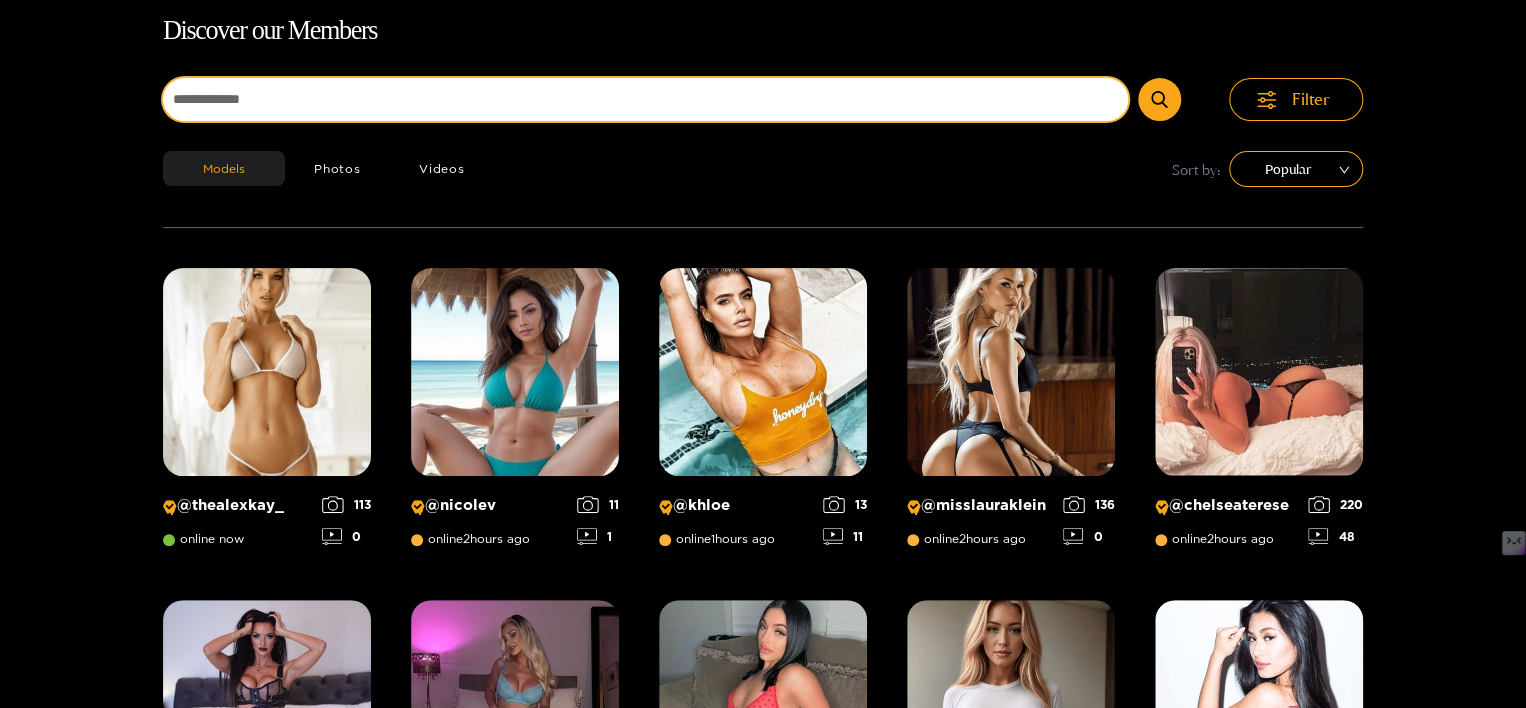 click at bounding box center (645, 99) 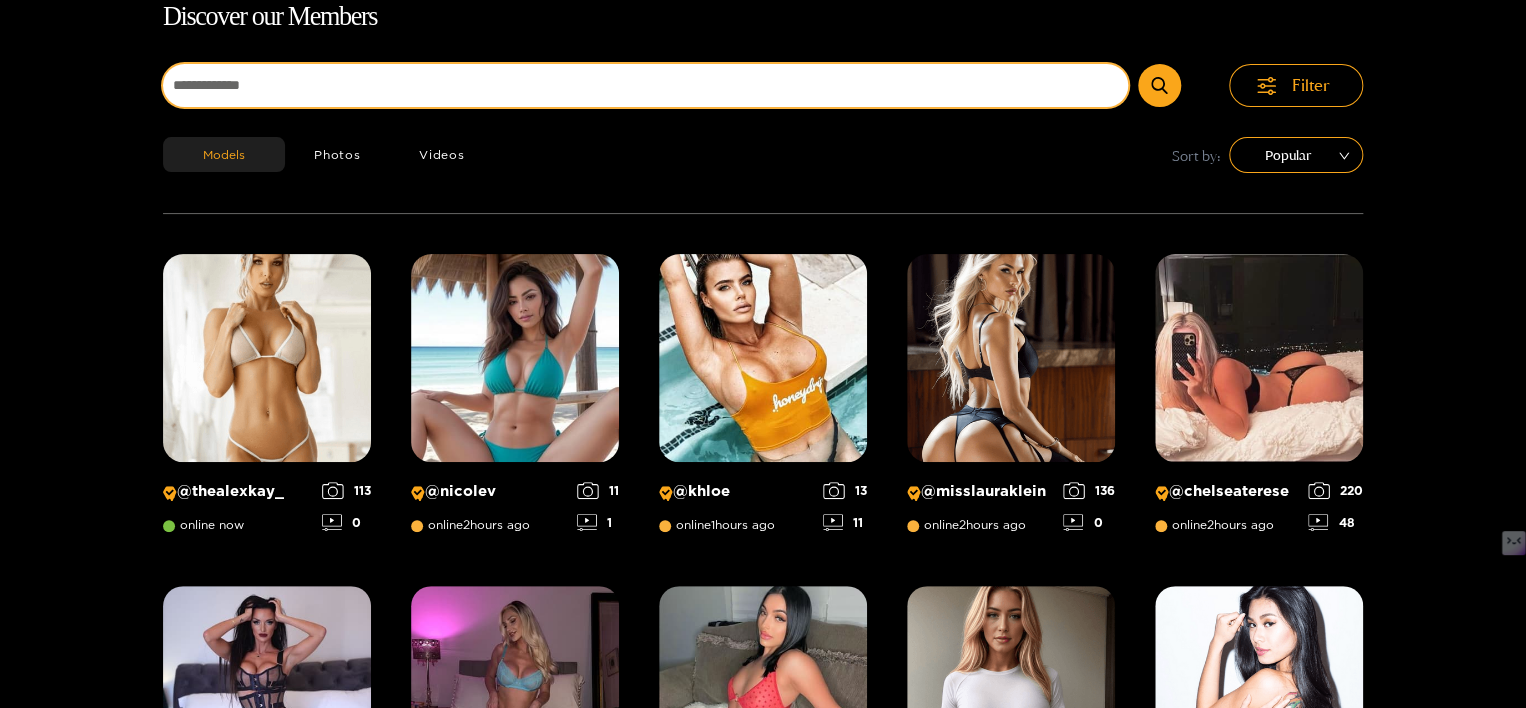 scroll, scrollTop: 128, scrollLeft: 0, axis: vertical 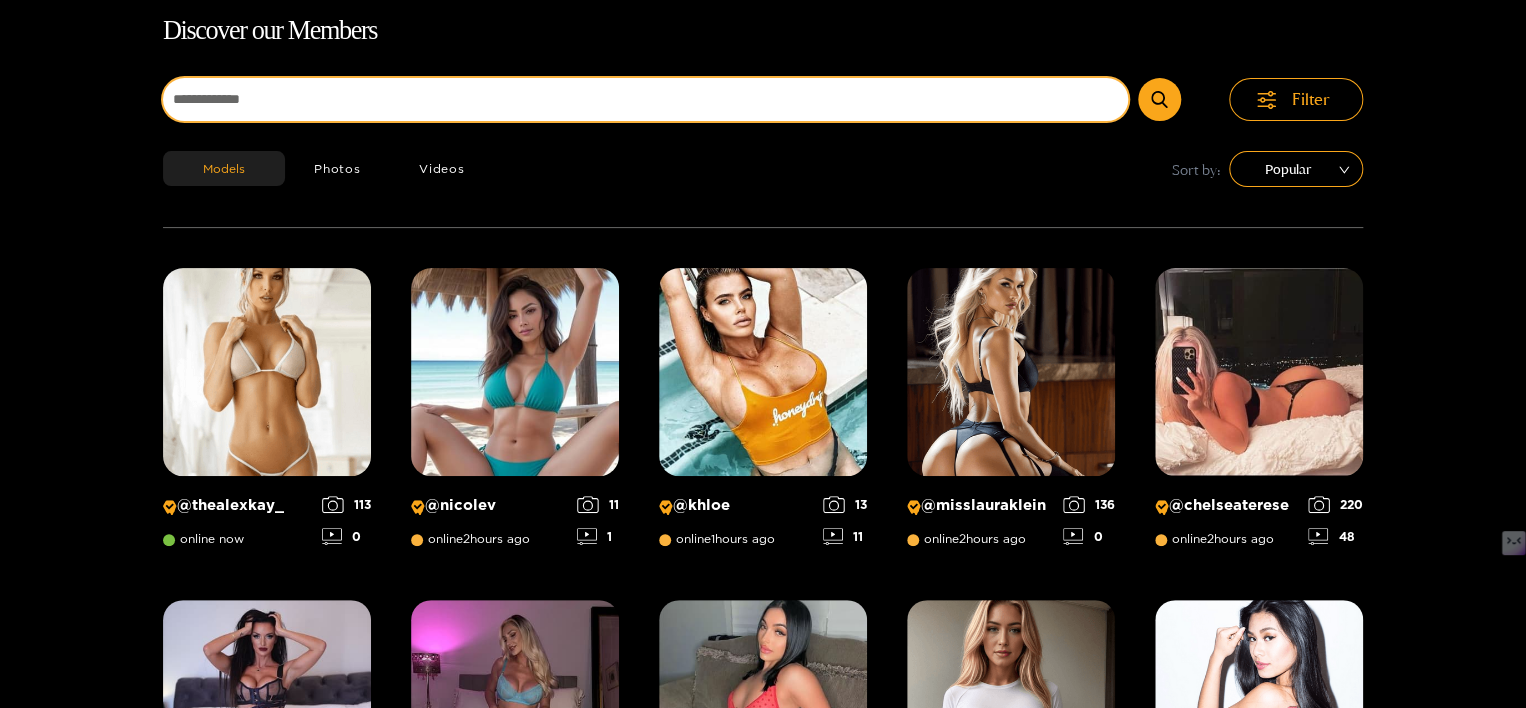 click at bounding box center [645, 99] 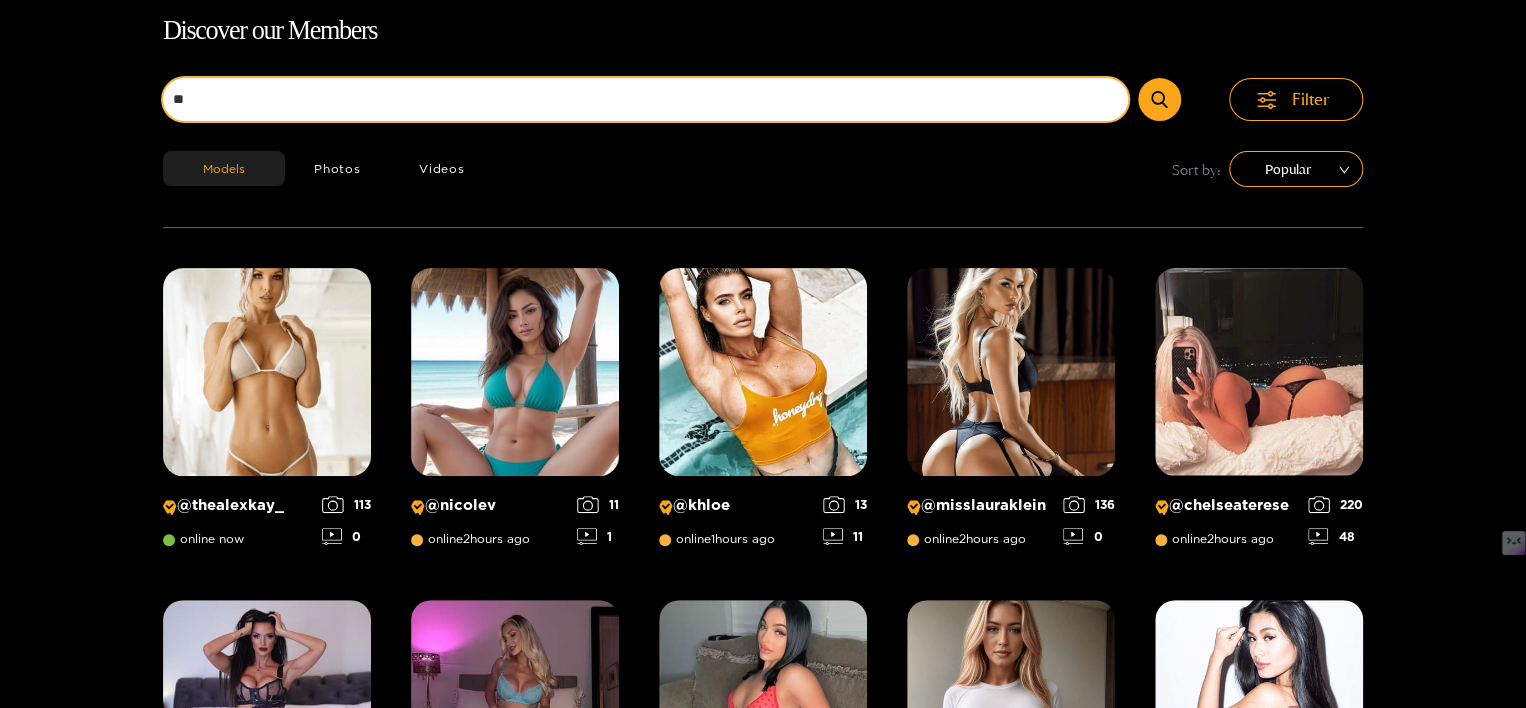 type on "*" 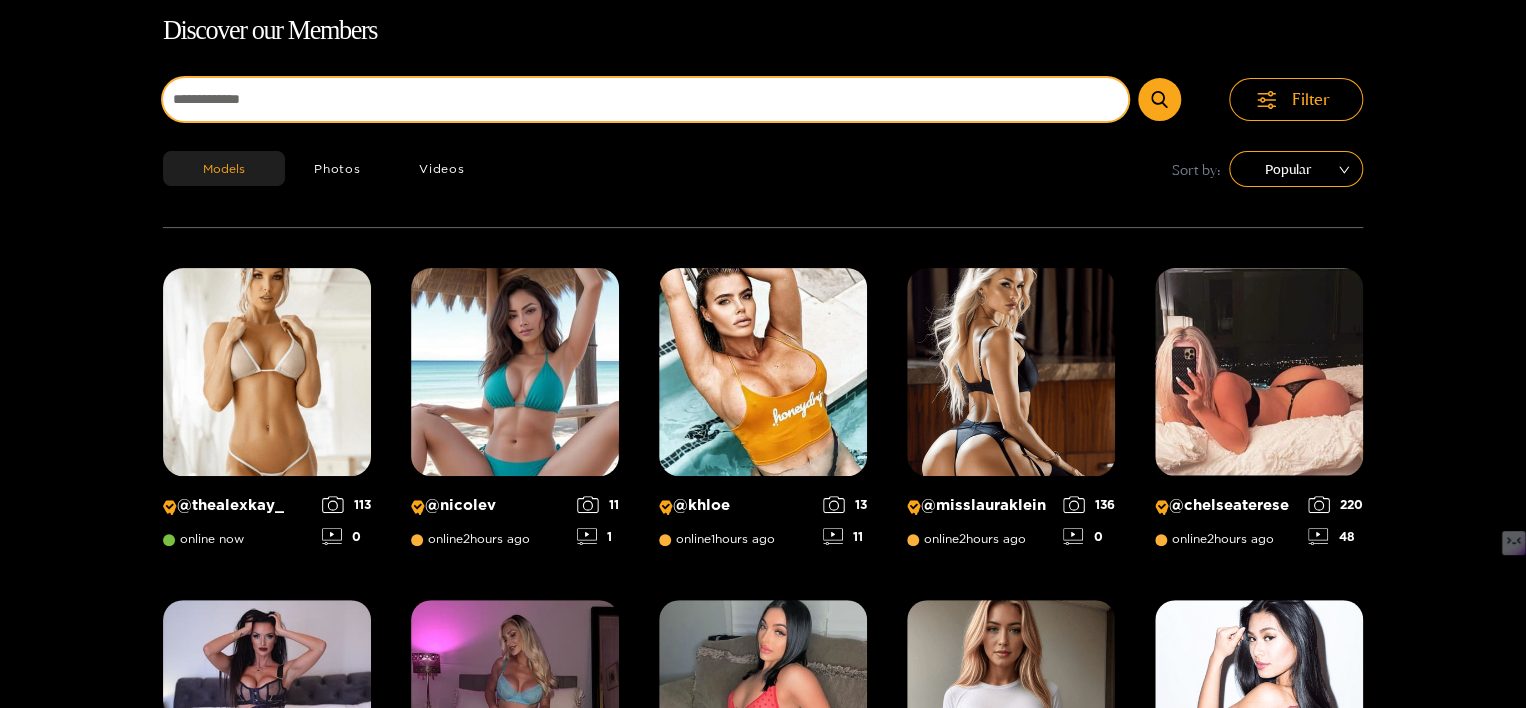 click at bounding box center (645, 99) 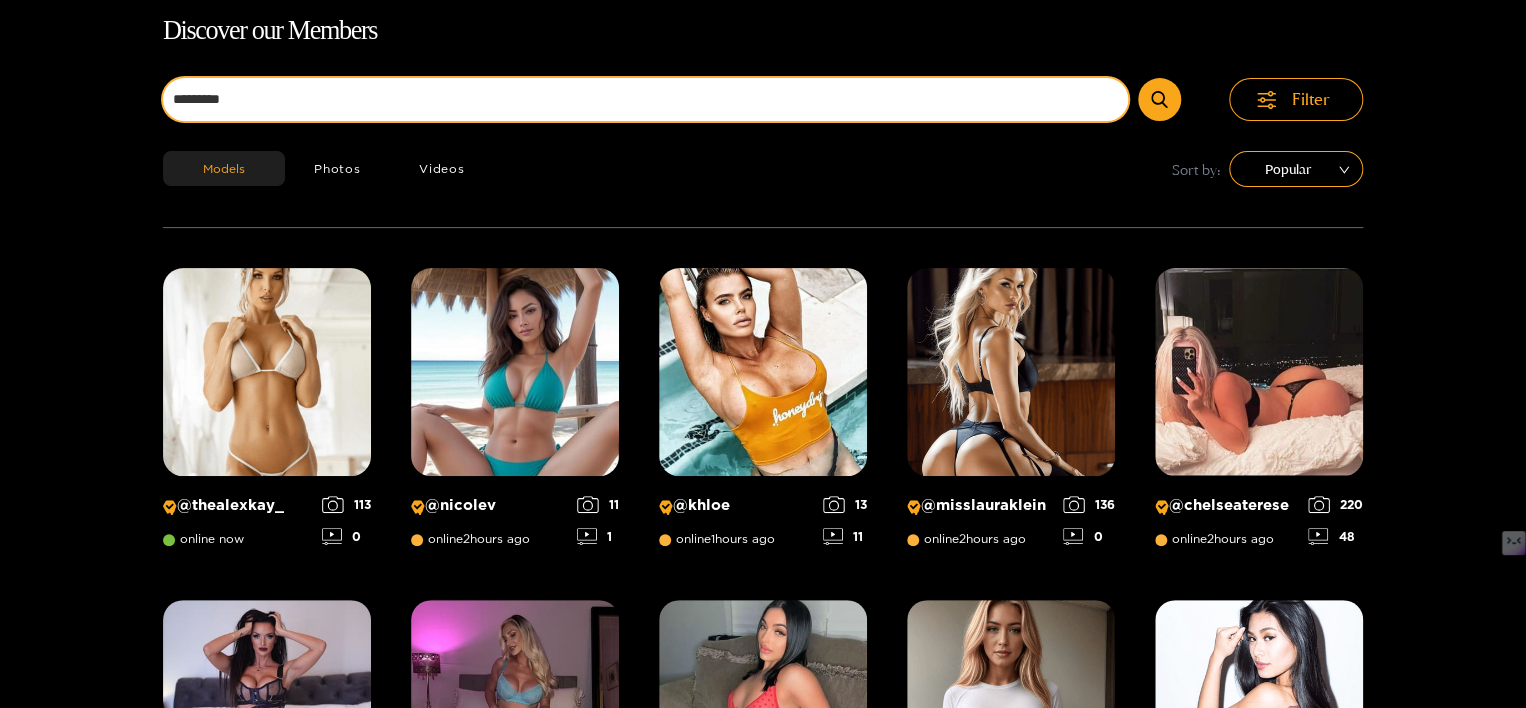 type on "*********" 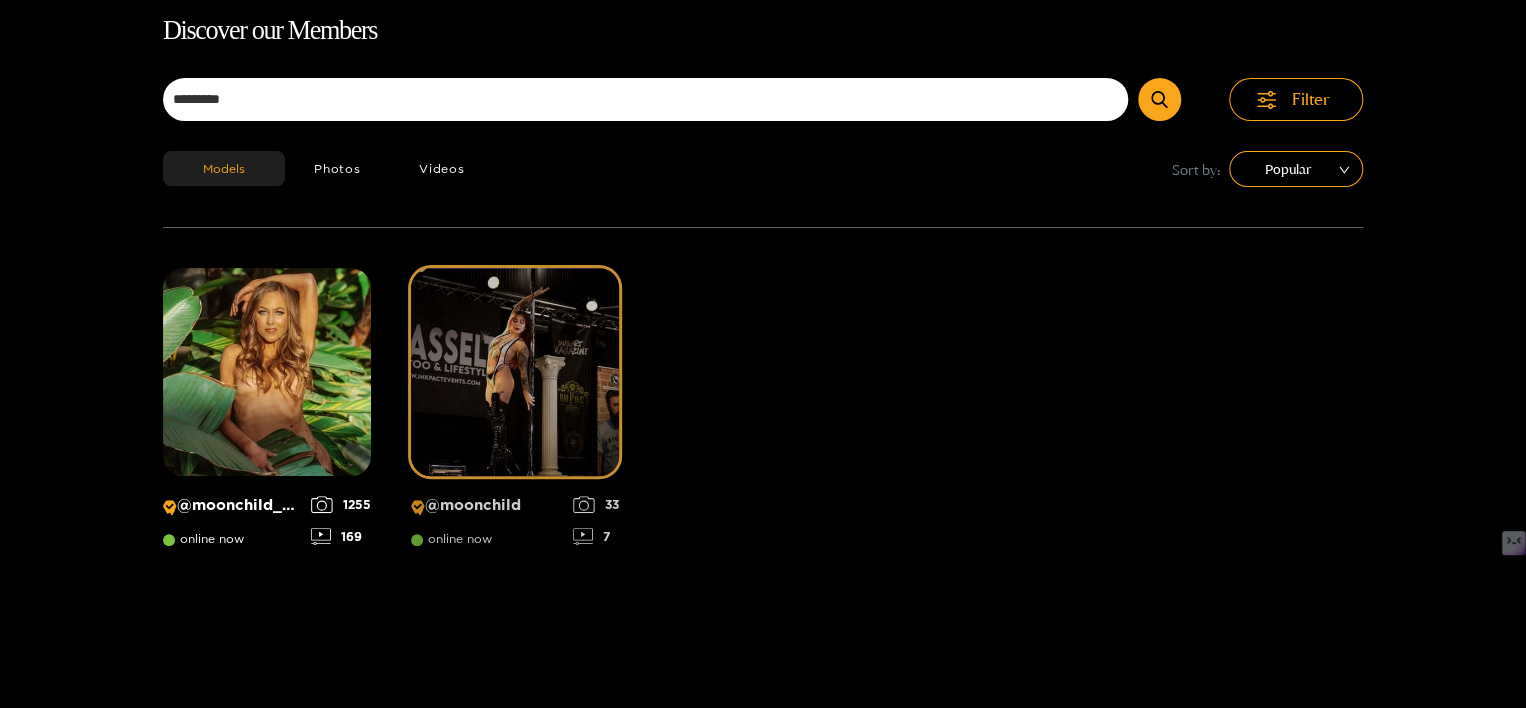 click at bounding box center [515, 372] 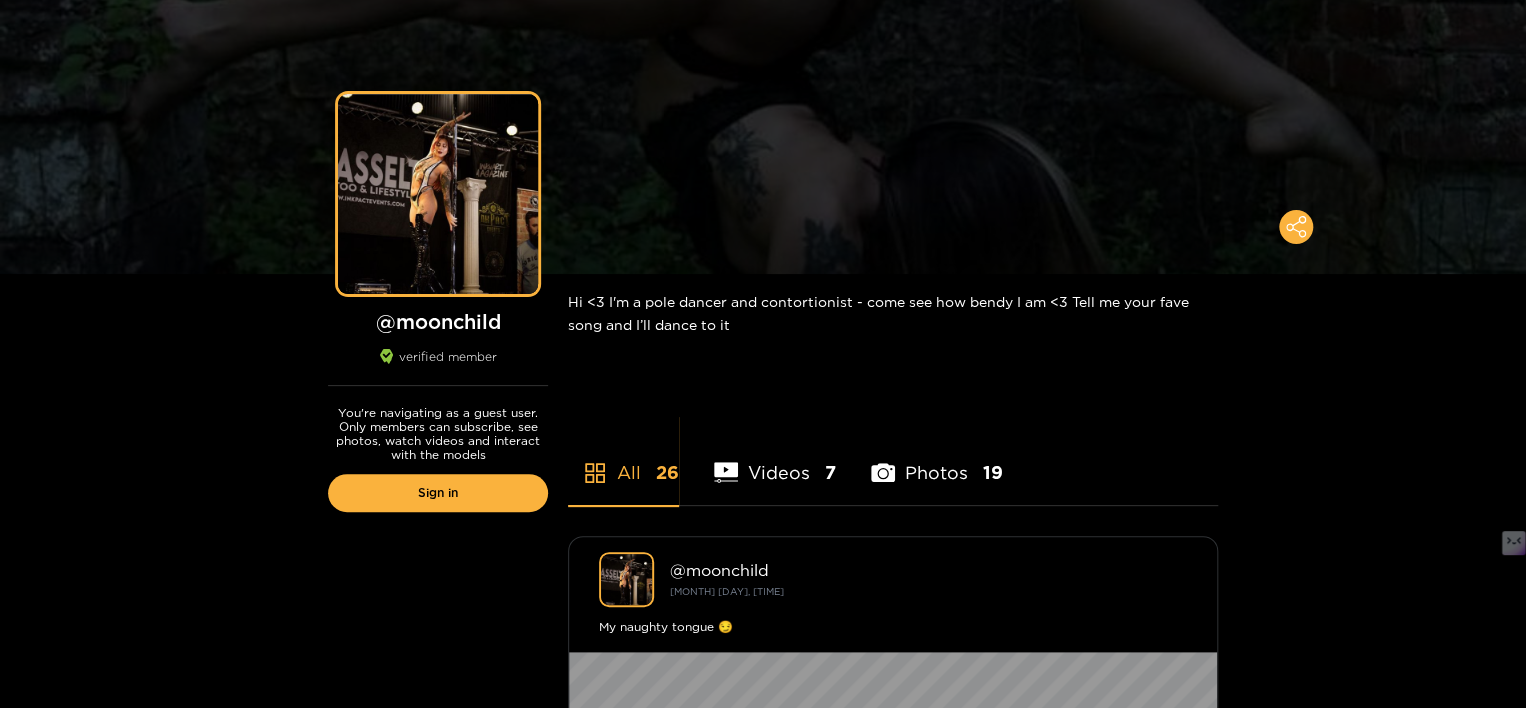 scroll, scrollTop: 333, scrollLeft: 0, axis: vertical 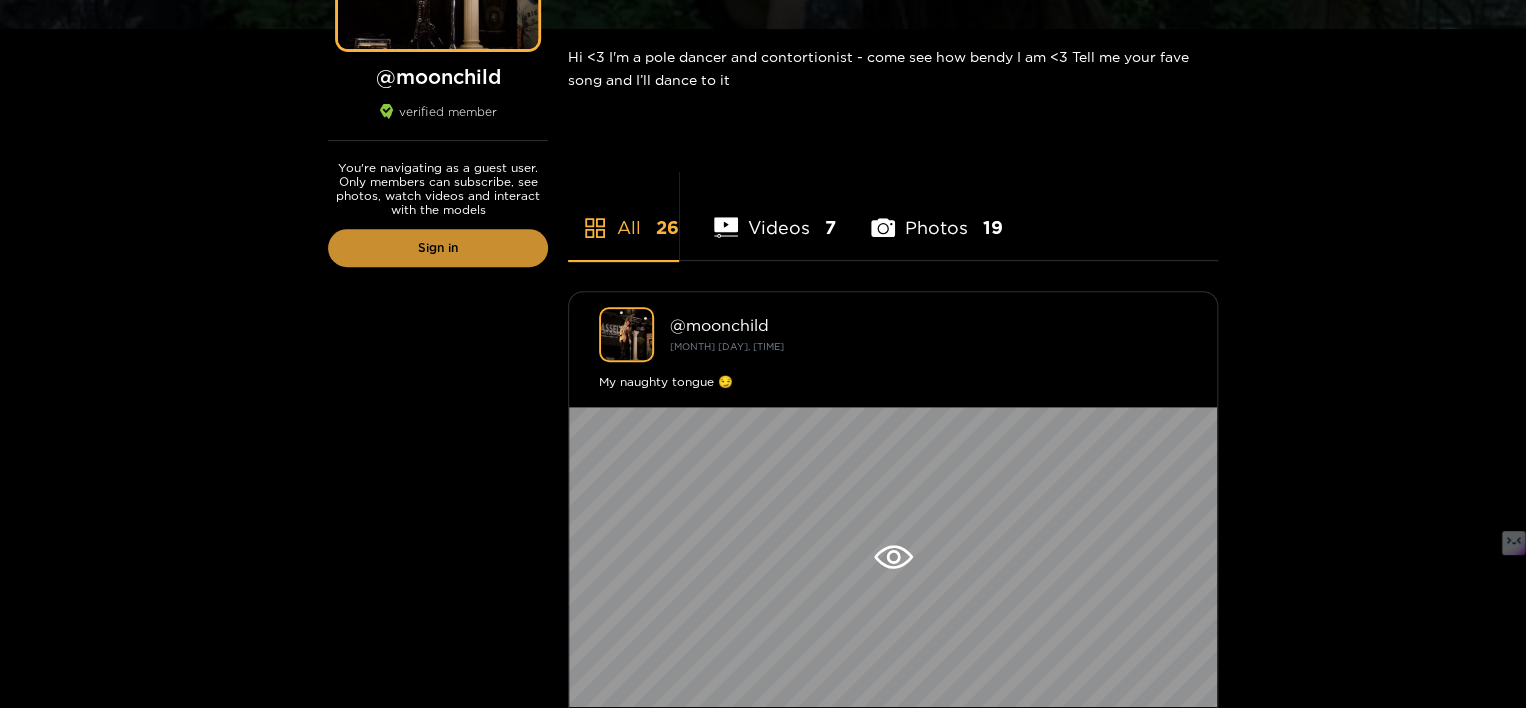 click on "Sign in" at bounding box center (438, 248) 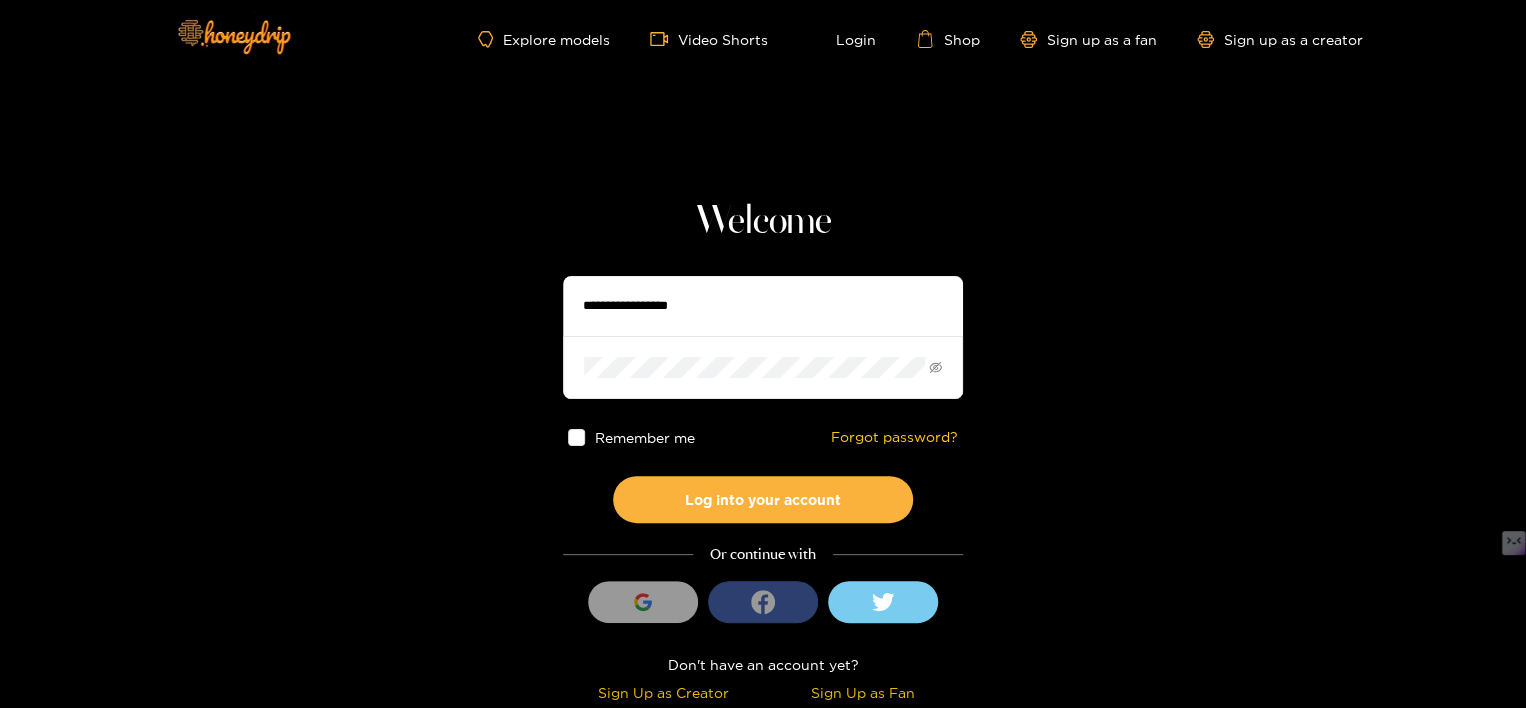 scroll, scrollTop: 0, scrollLeft: 0, axis: both 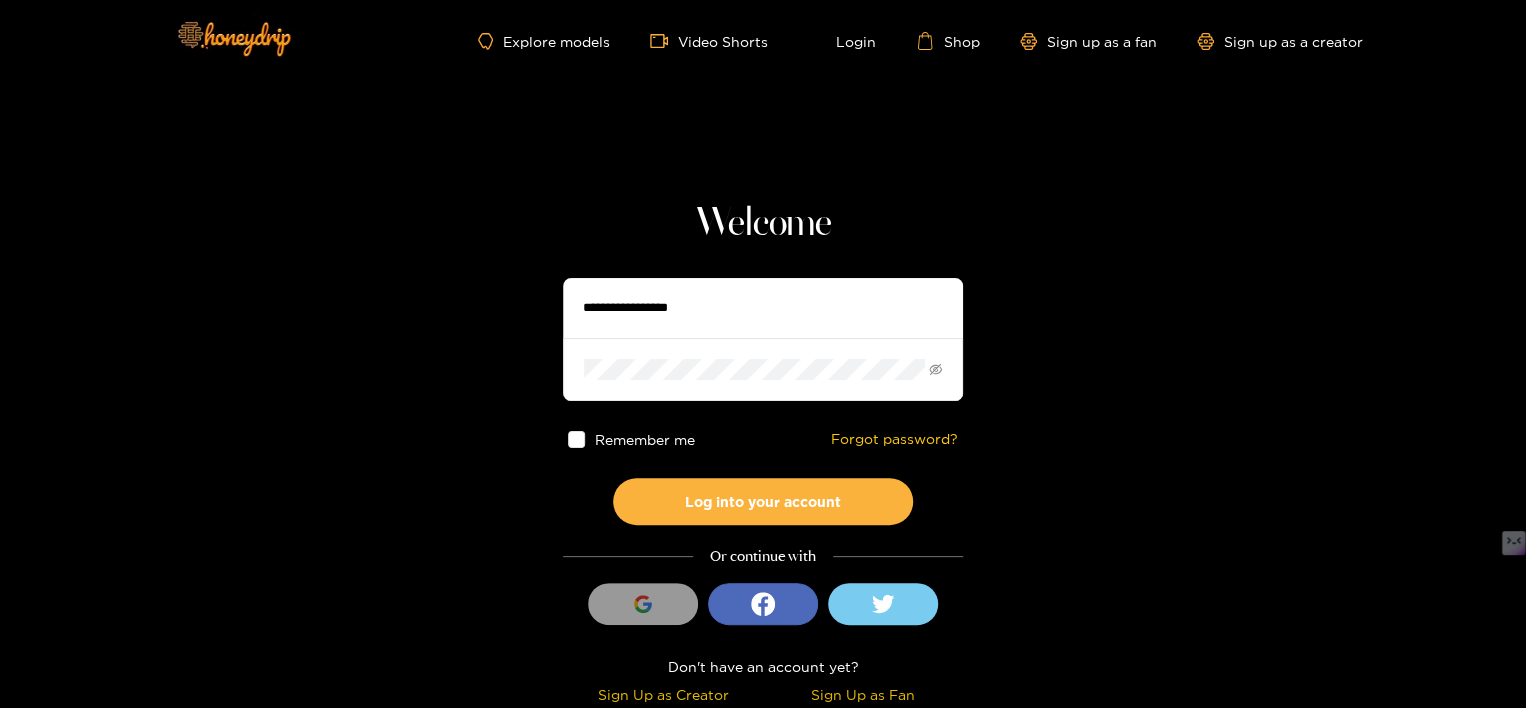 click at bounding box center [763, 308] 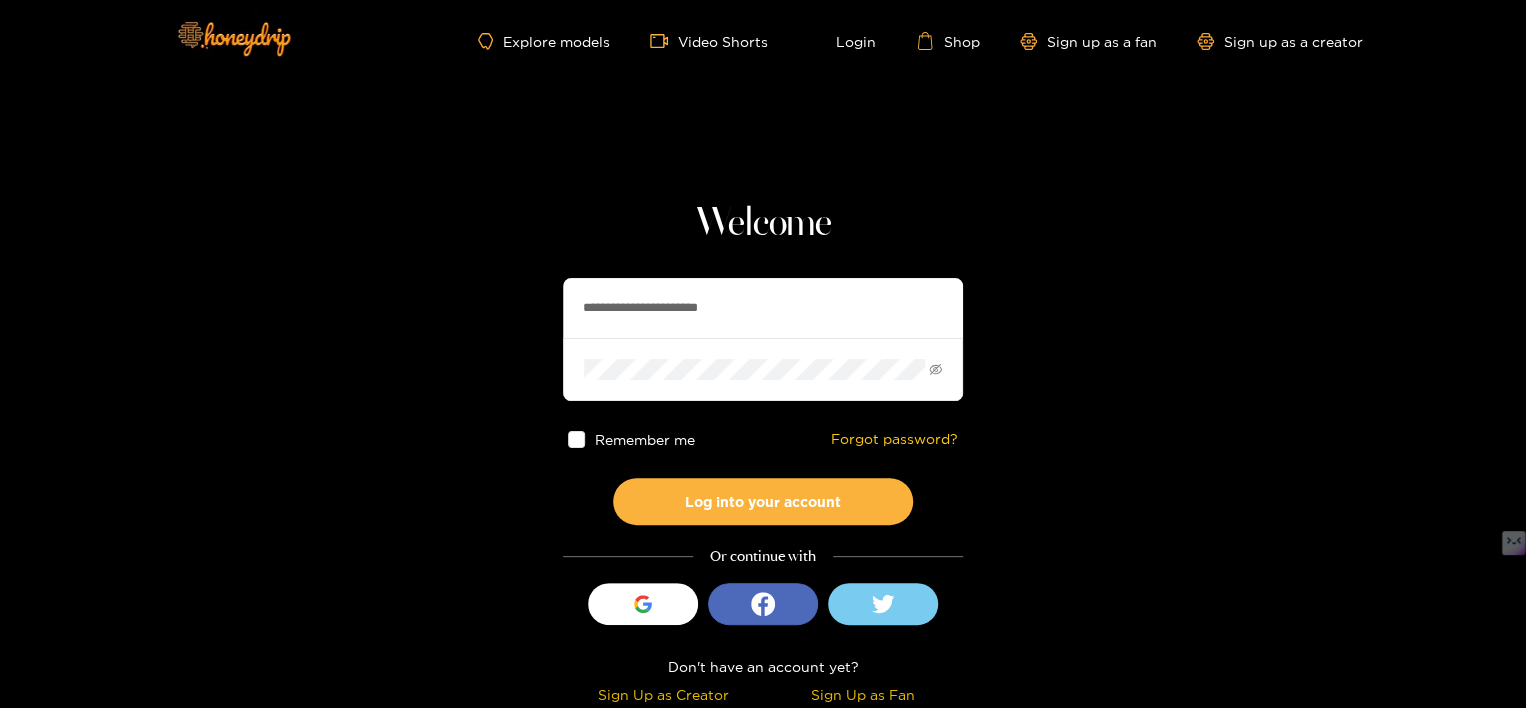 type on "**********" 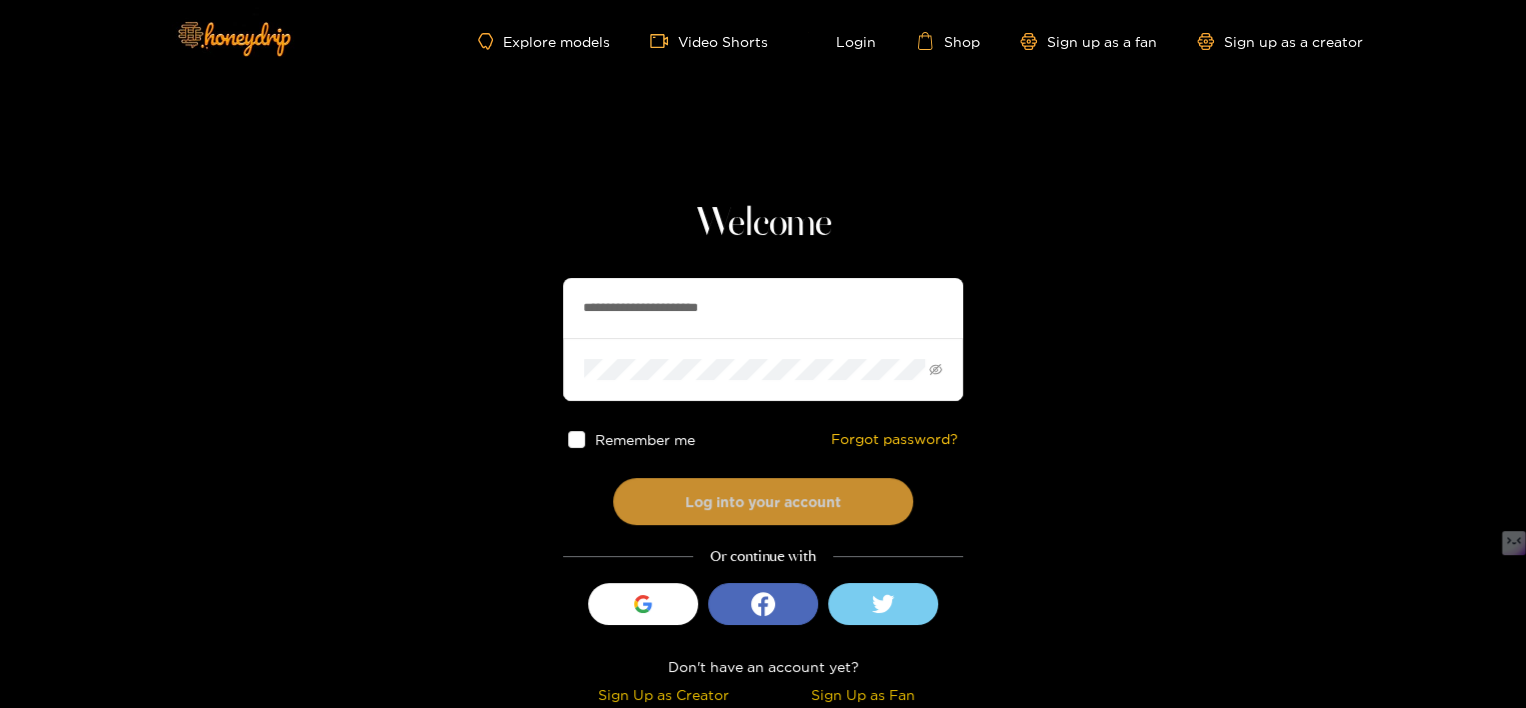 click on "Log into your account" at bounding box center [763, 501] 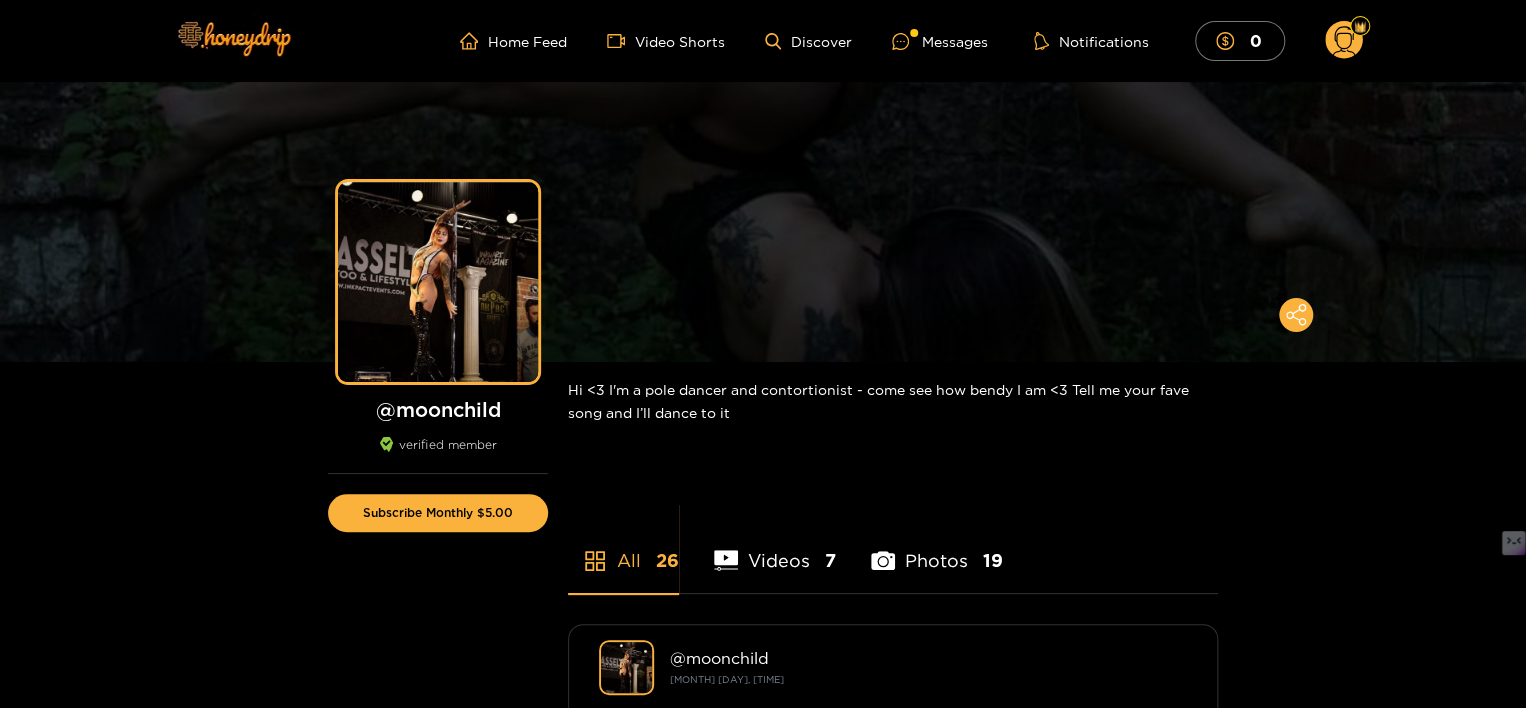 click 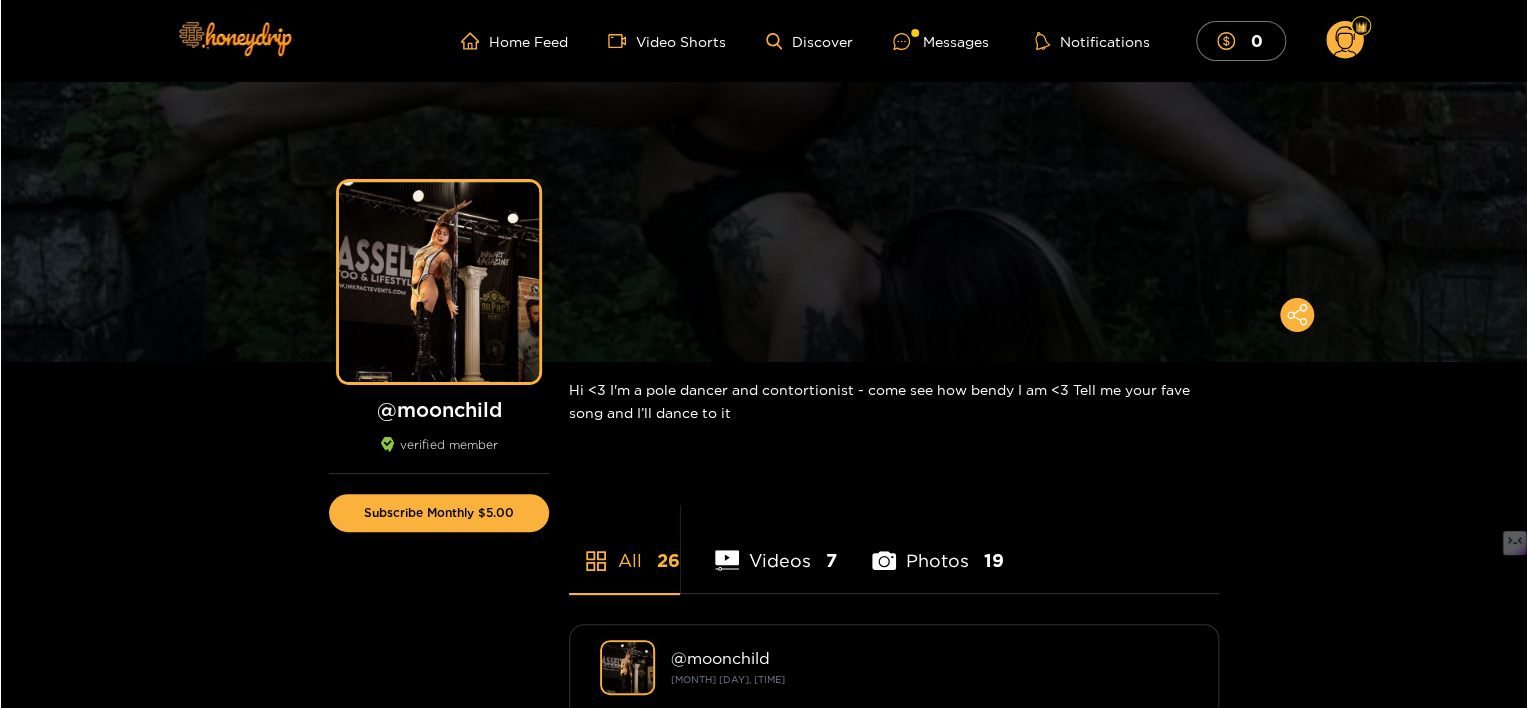 scroll, scrollTop: 333, scrollLeft: 0, axis: vertical 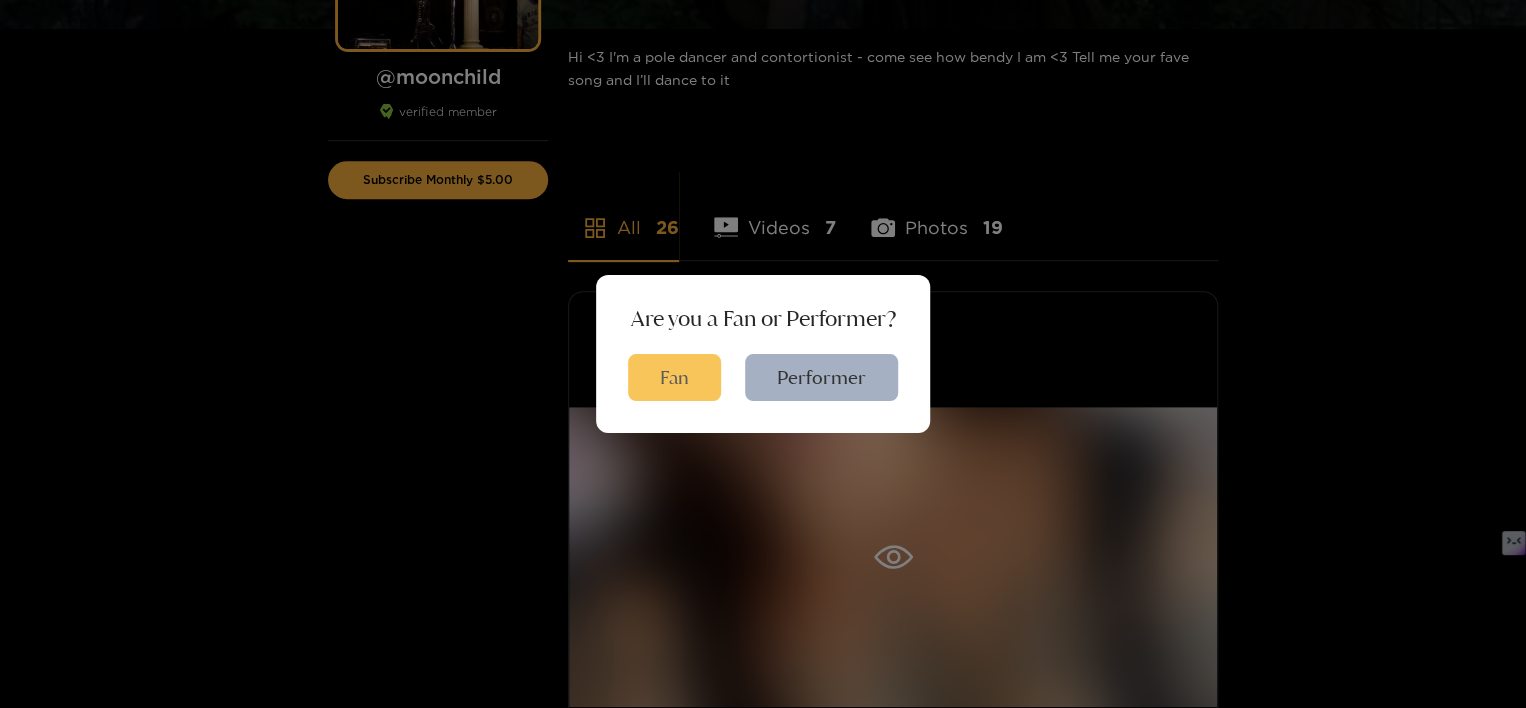 click on "Fan" at bounding box center [674, 377] 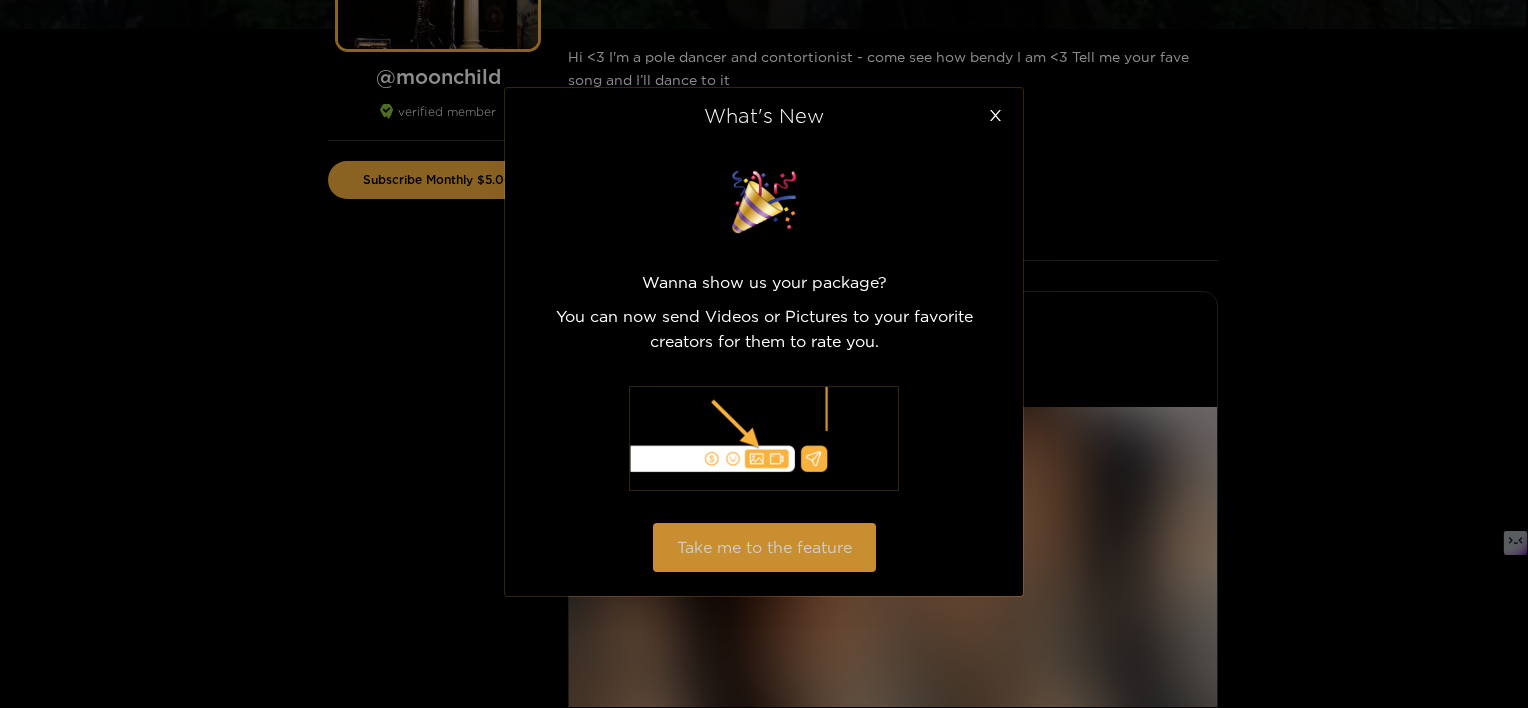 click on "Take me to the feature" at bounding box center [764, 547] 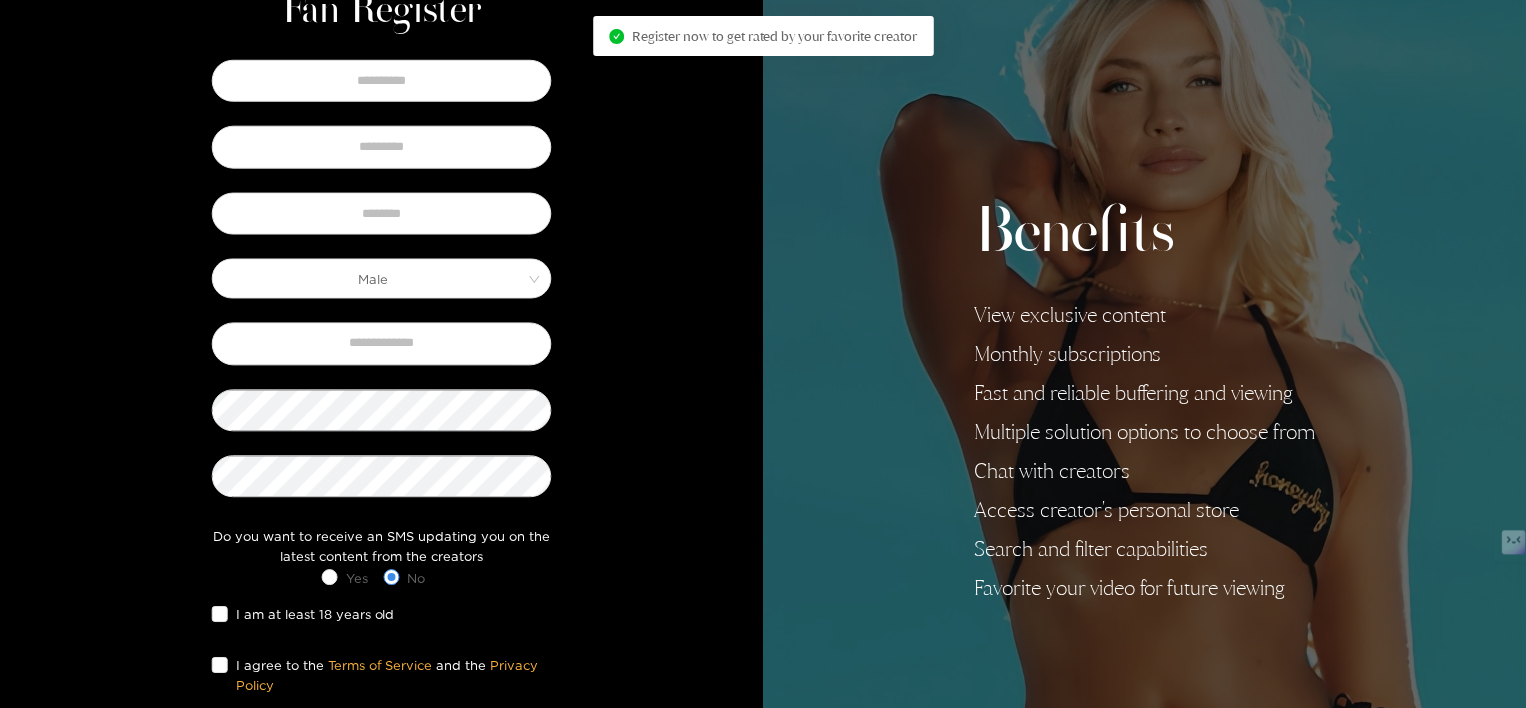 scroll, scrollTop: 0, scrollLeft: 0, axis: both 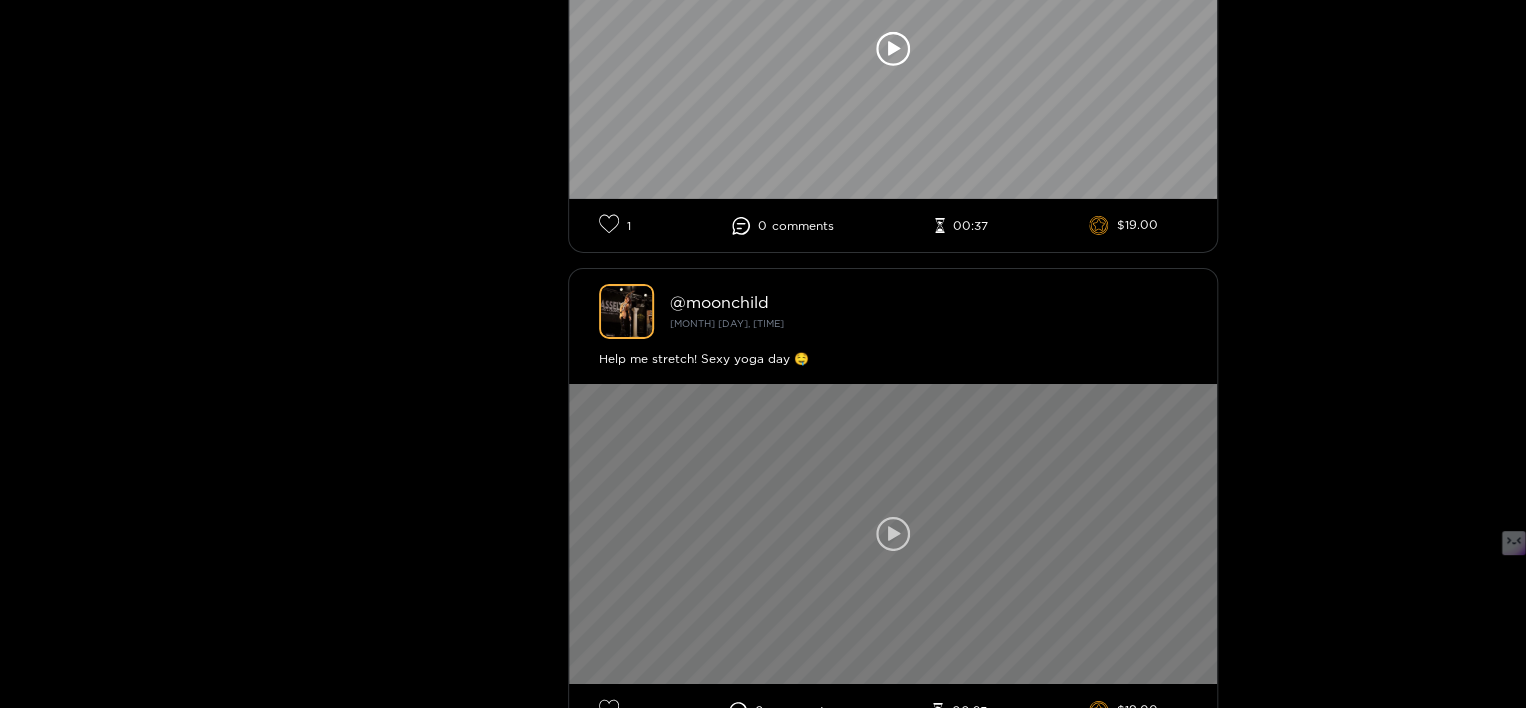 click at bounding box center (893, 534) 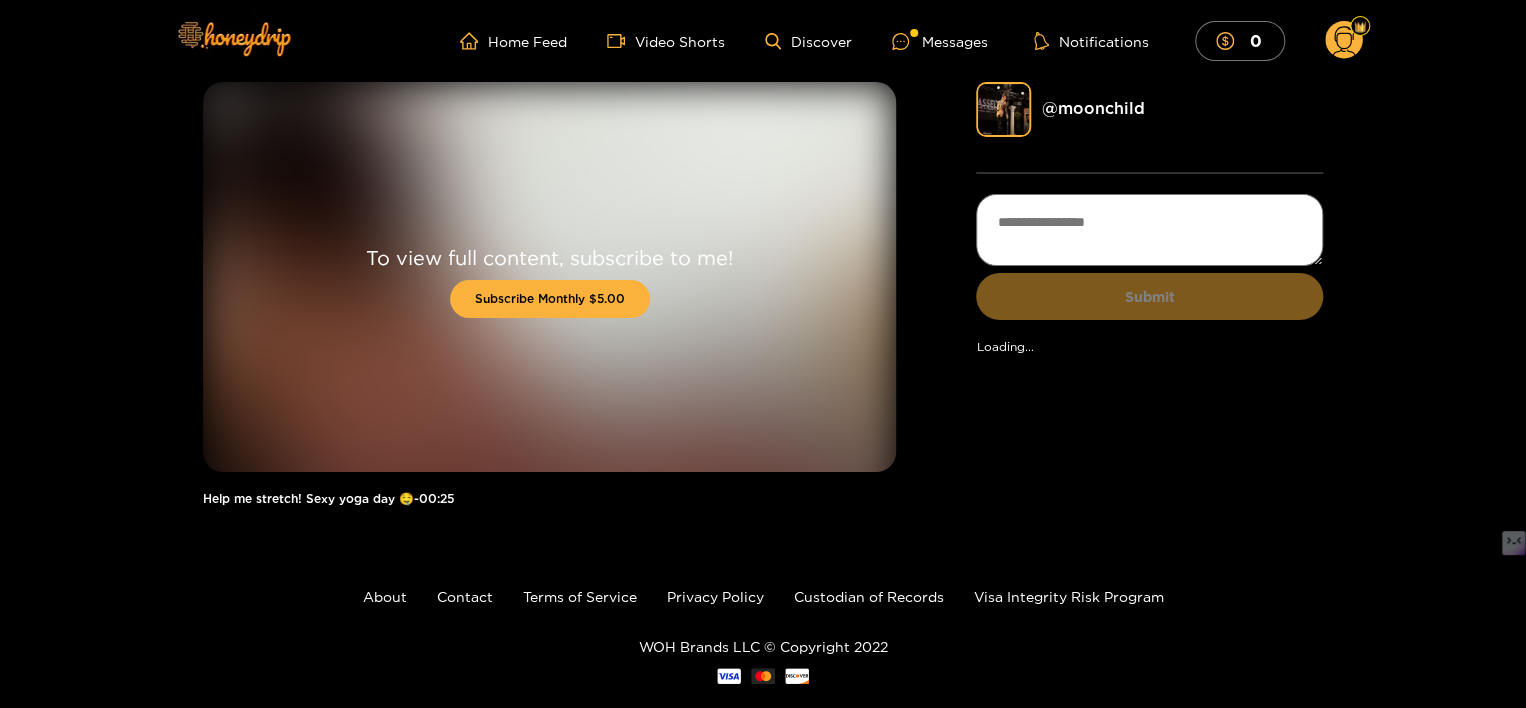 scroll, scrollTop: 0, scrollLeft: 0, axis: both 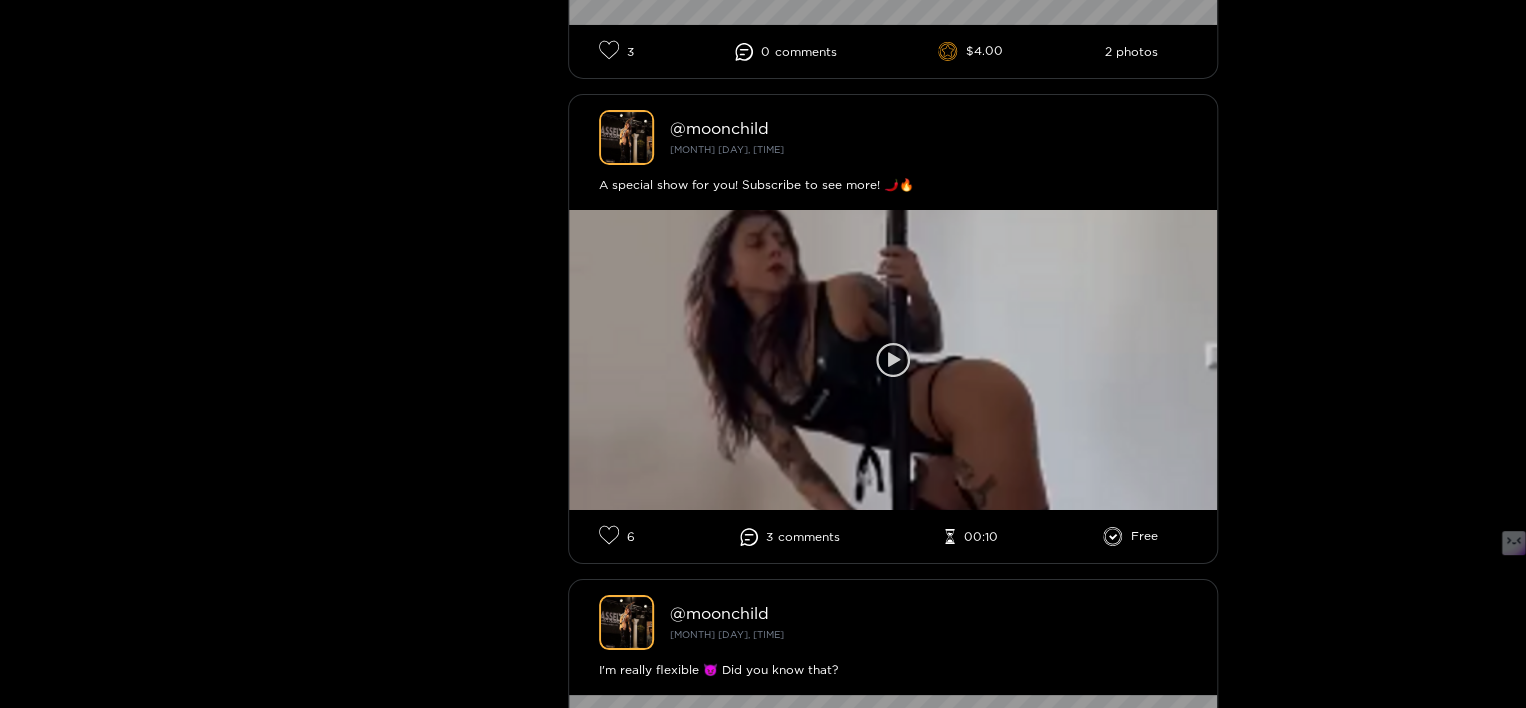 click at bounding box center [893, 360] 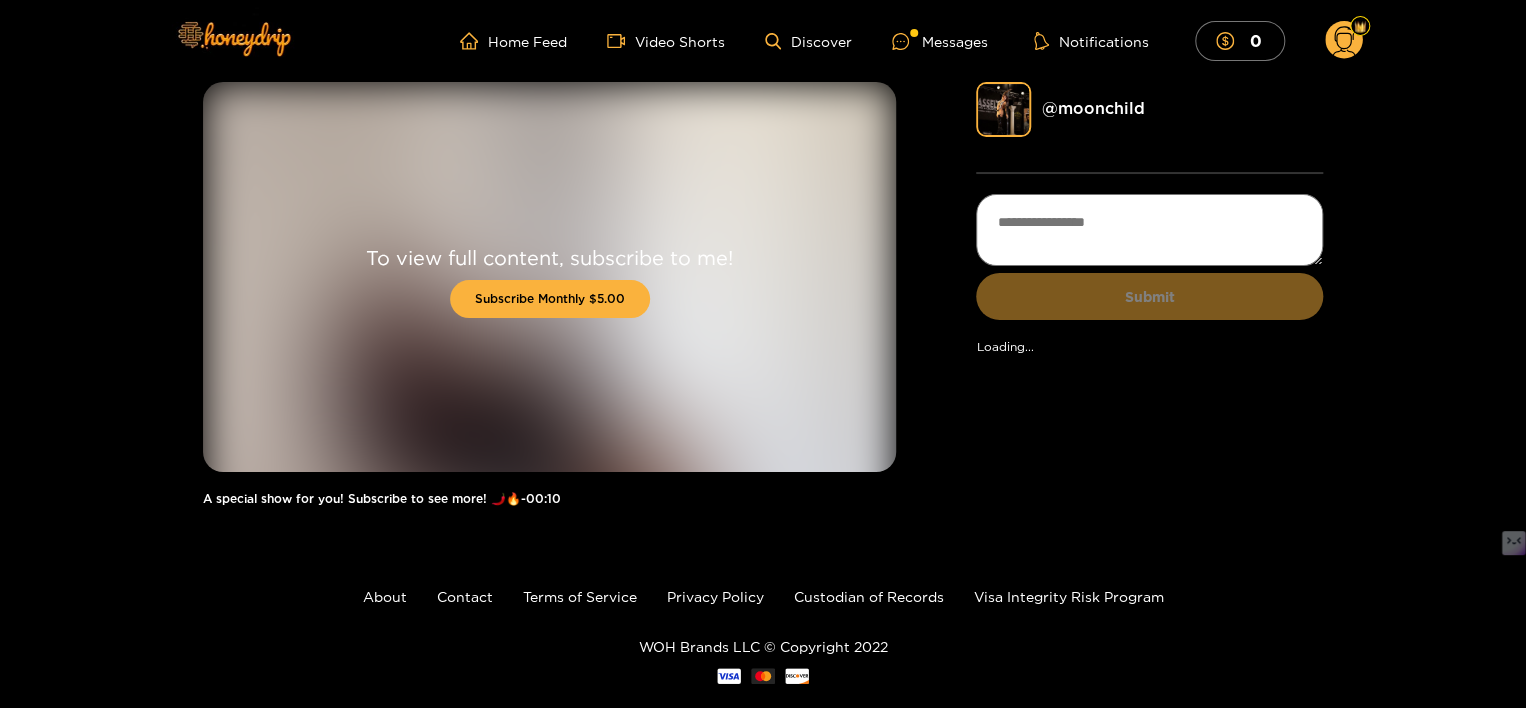 scroll, scrollTop: 0, scrollLeft: 0, axis: both 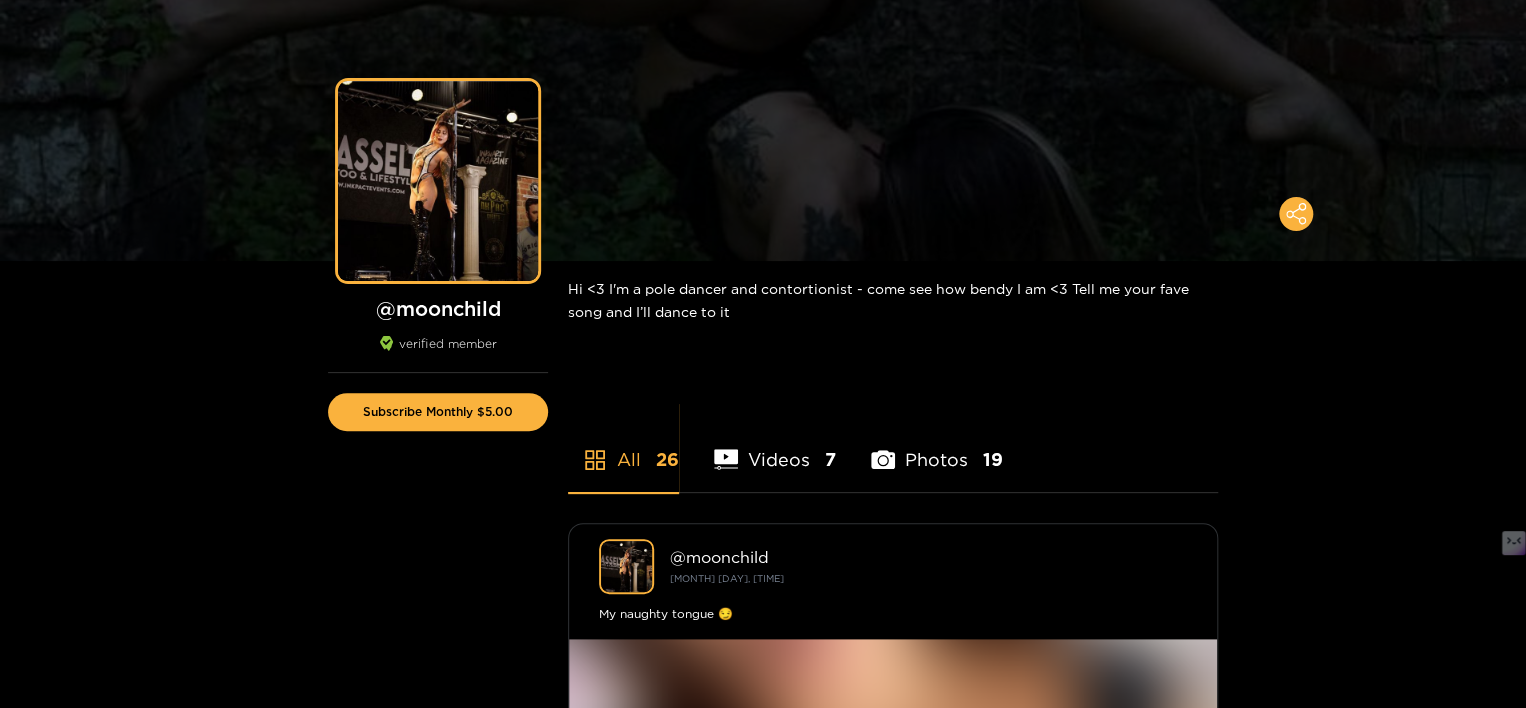 click on "Videos 7" at bounding box center (775, 447) 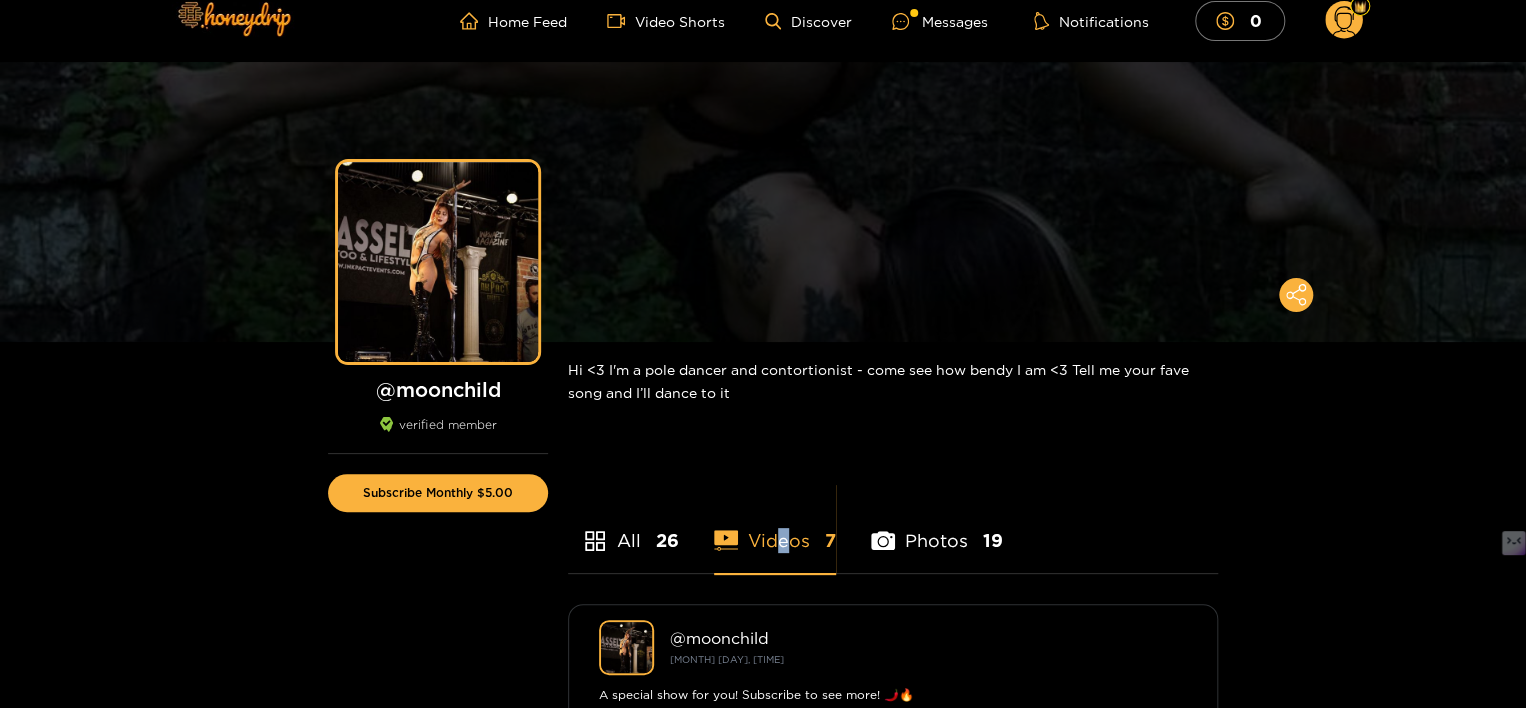 scroll, scrollTop: 0, scrollLeft: 0, axis: both 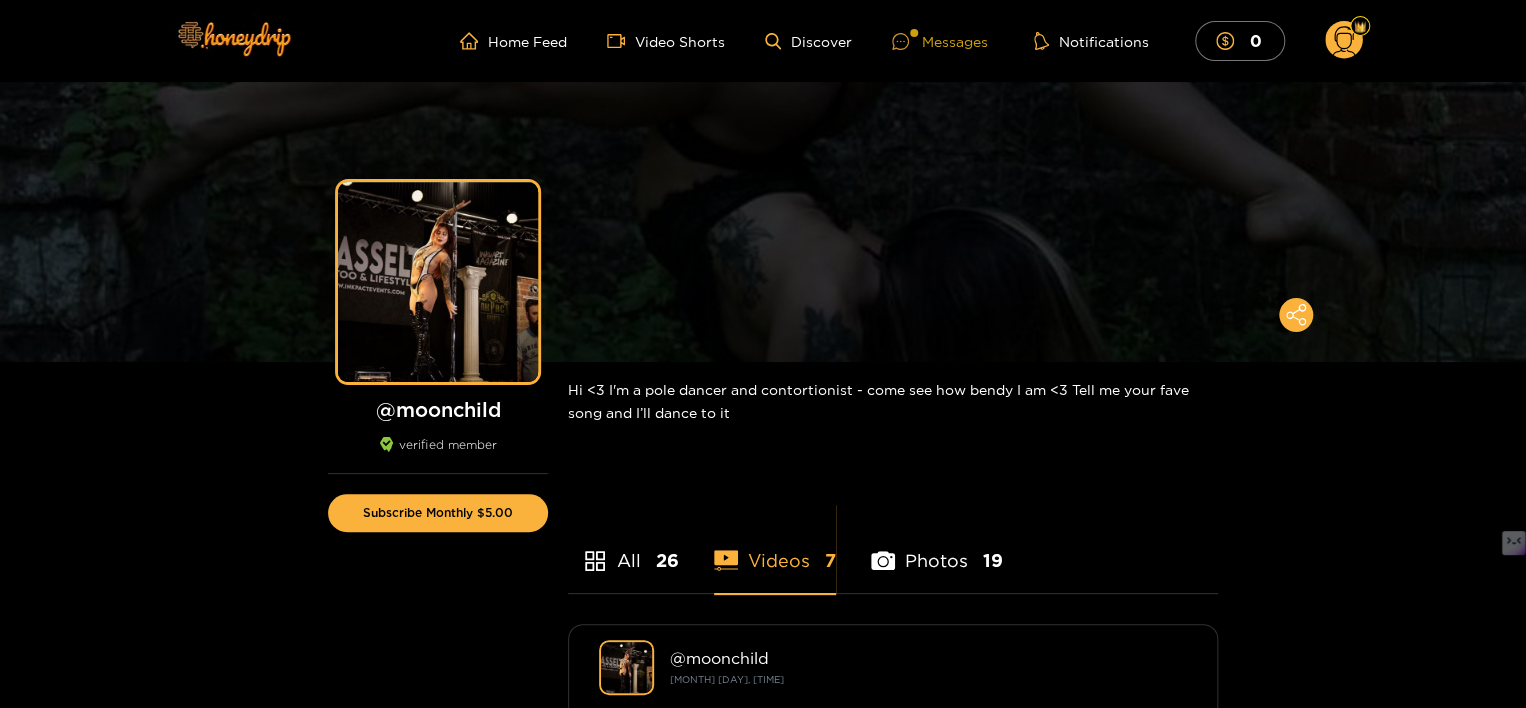 click on "Messages" at bounding box center [940, 41] 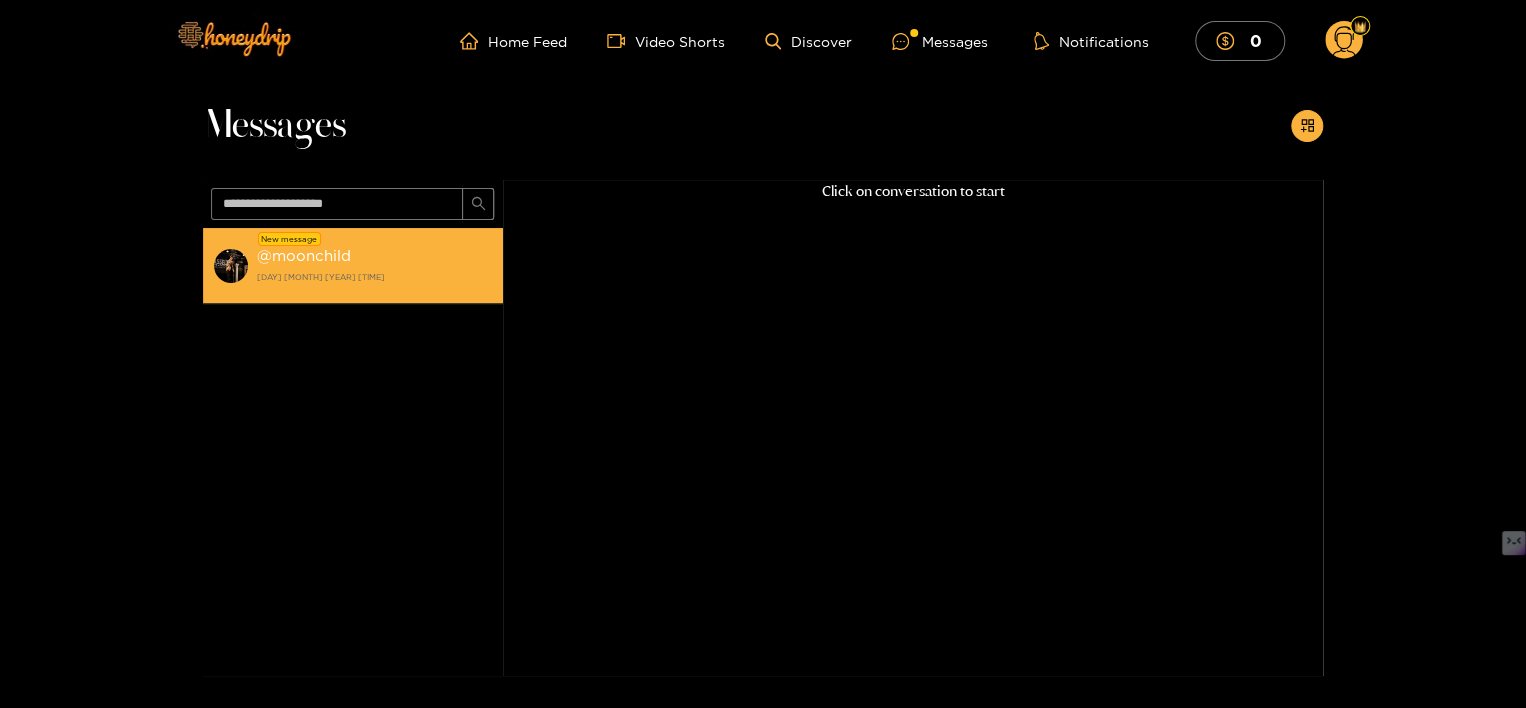 click on "[DAY] [MONTH] [YEAR] [TIME]" at bounding box center [375, 277] 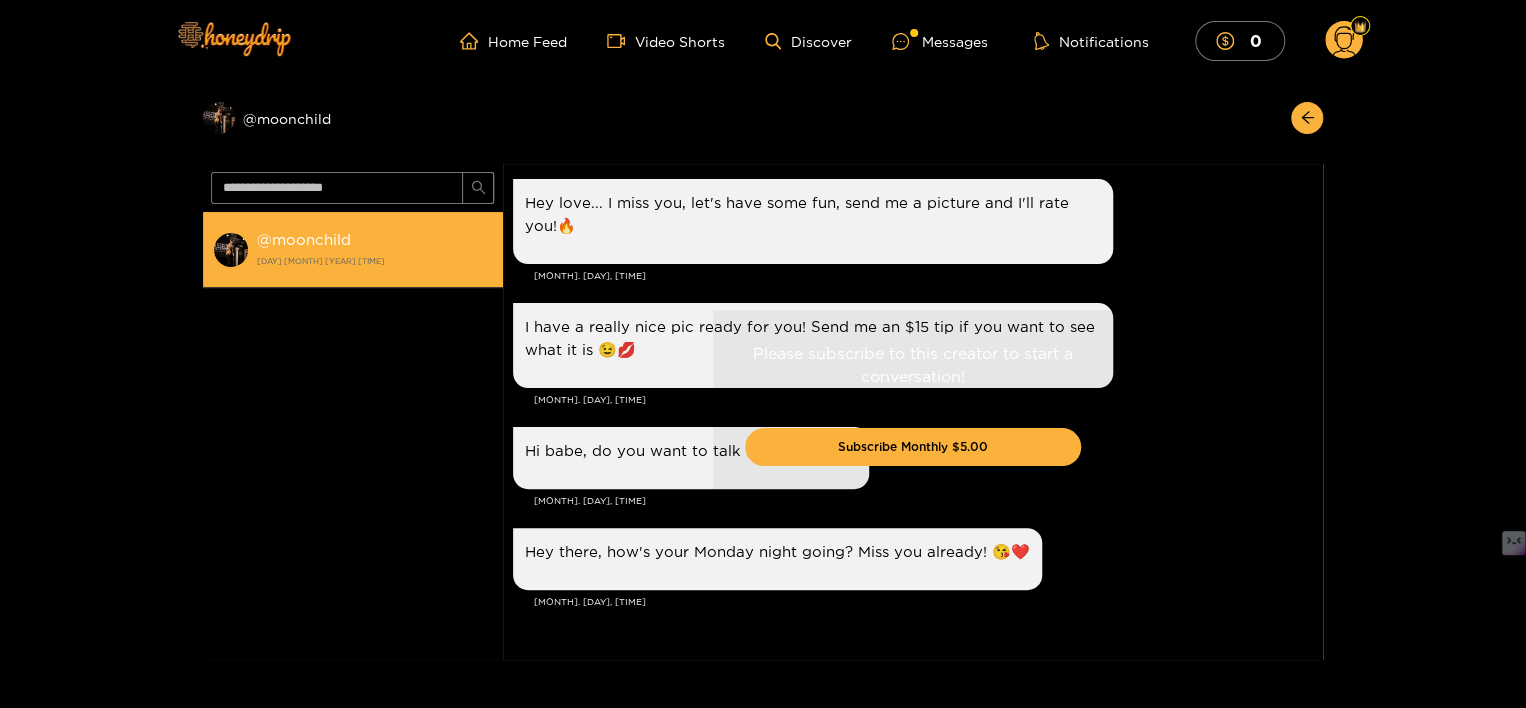 scroll, scrollTop: 2259, scrollLeft: 0, axis: vertical 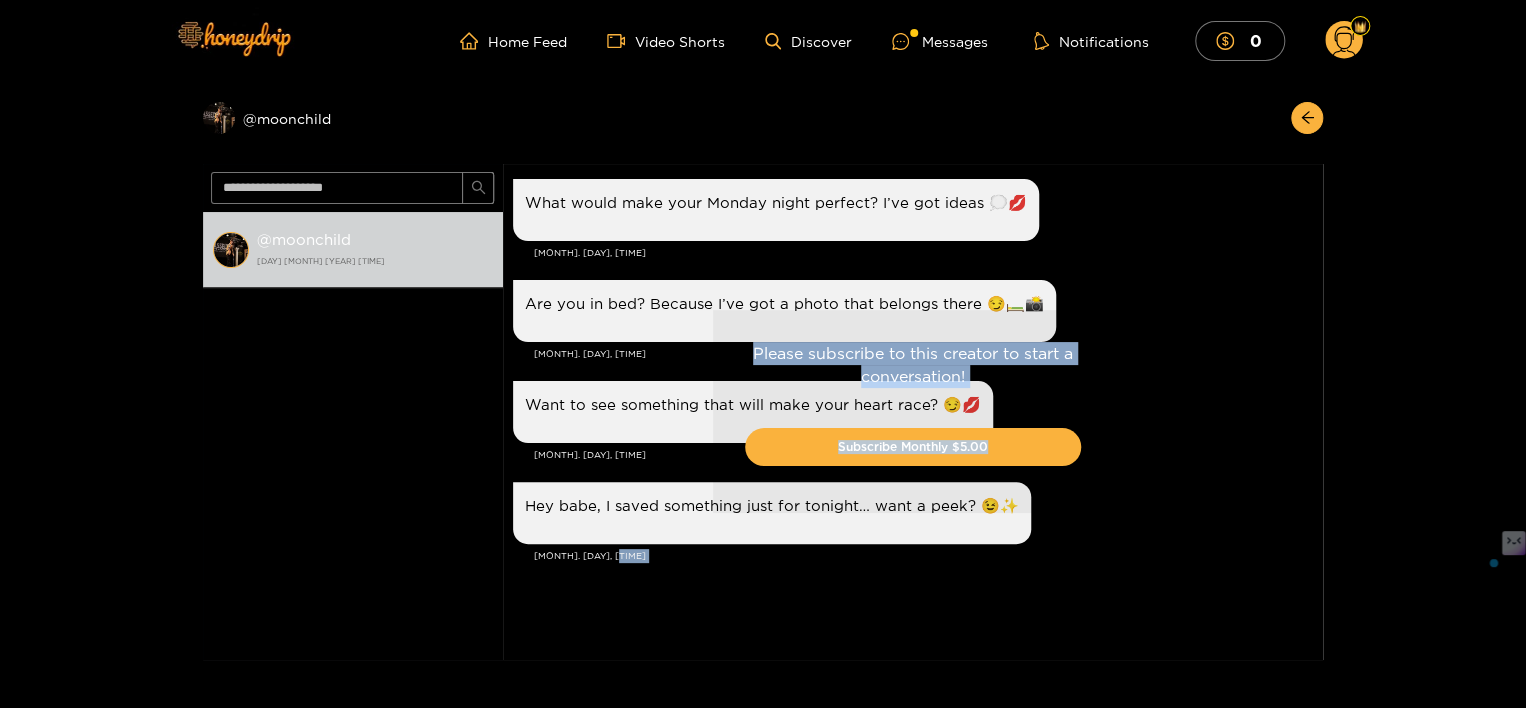 drag, startPoint x: 1323, startPoint y: 556, endPoint x: 1322, endPoint y: 455, distance: 101.00495 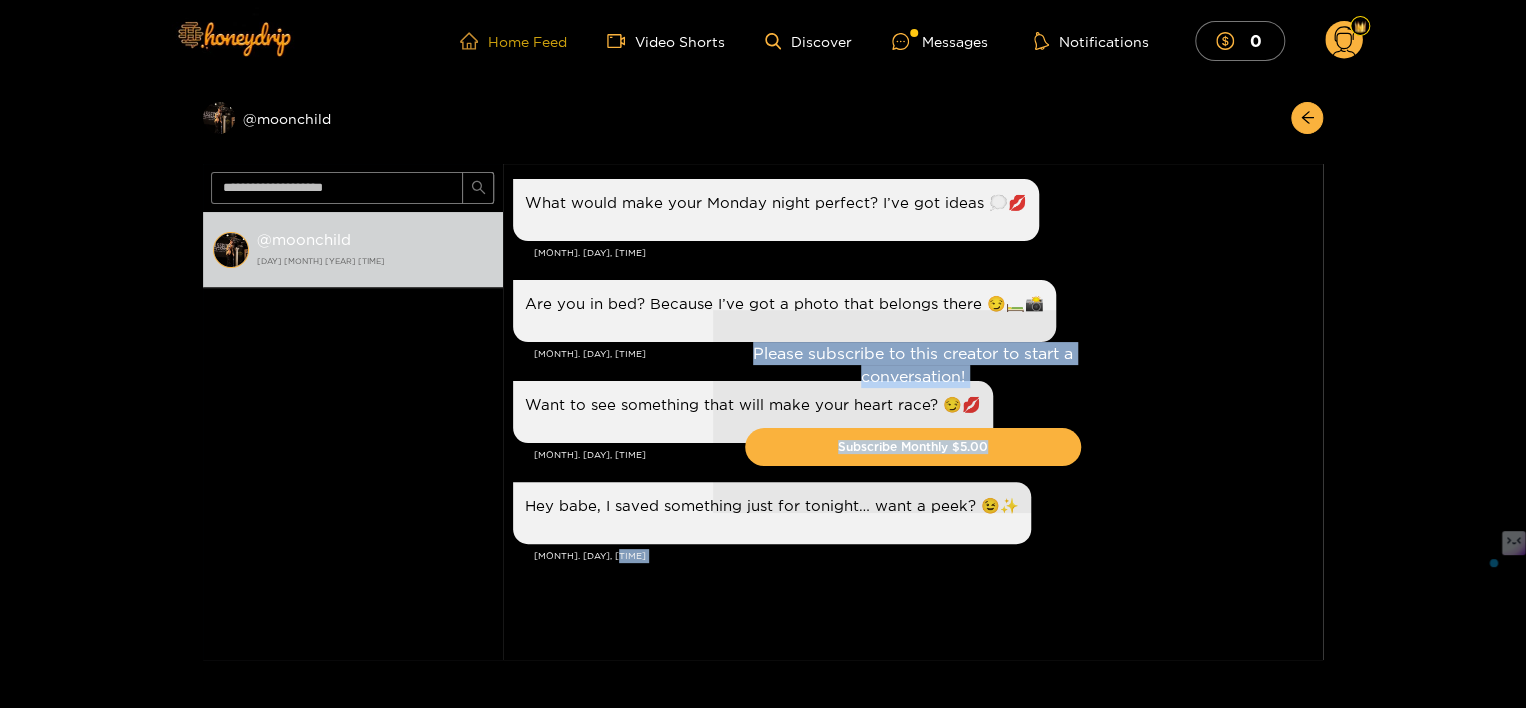 click on "Home Feed" at bounding box center [513, 41] 